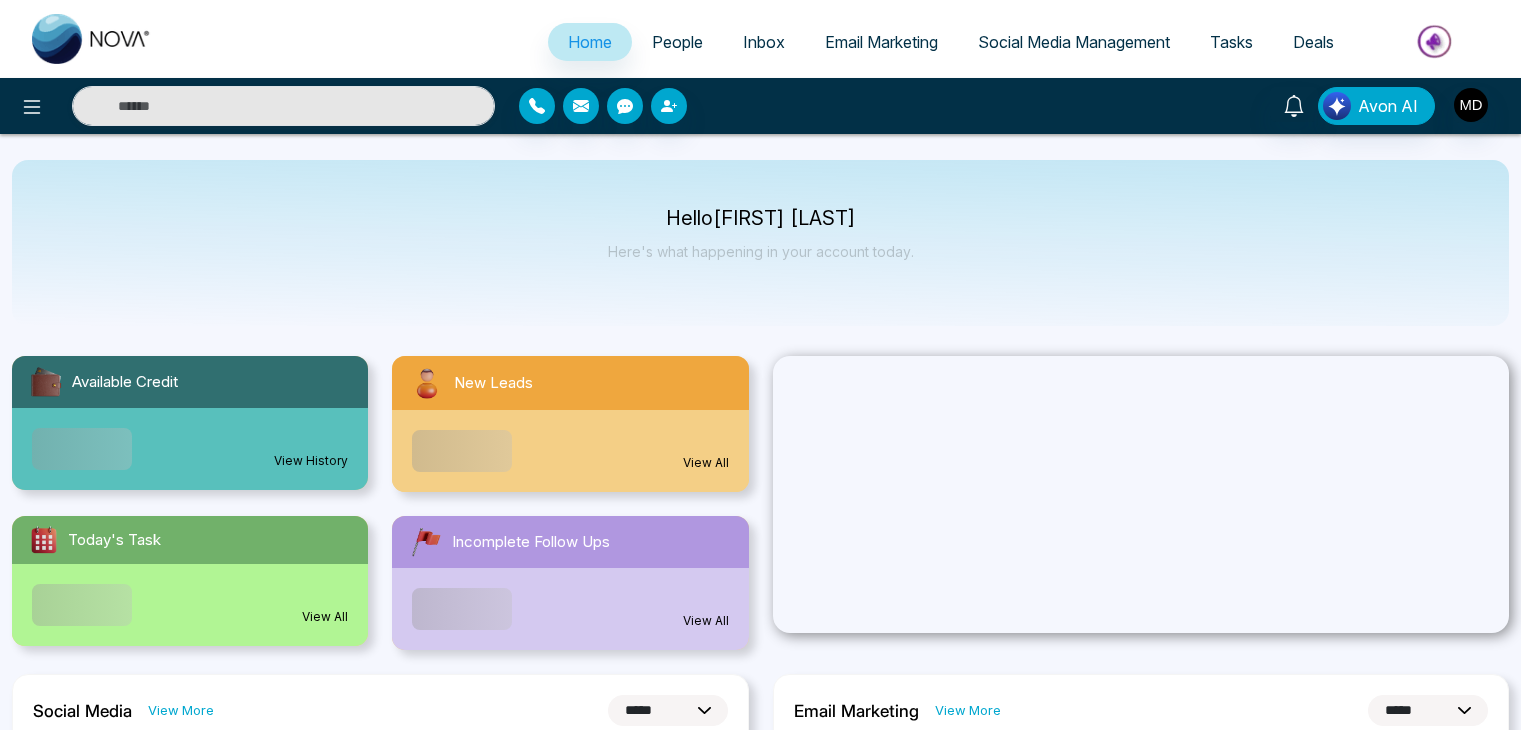 select on "*" 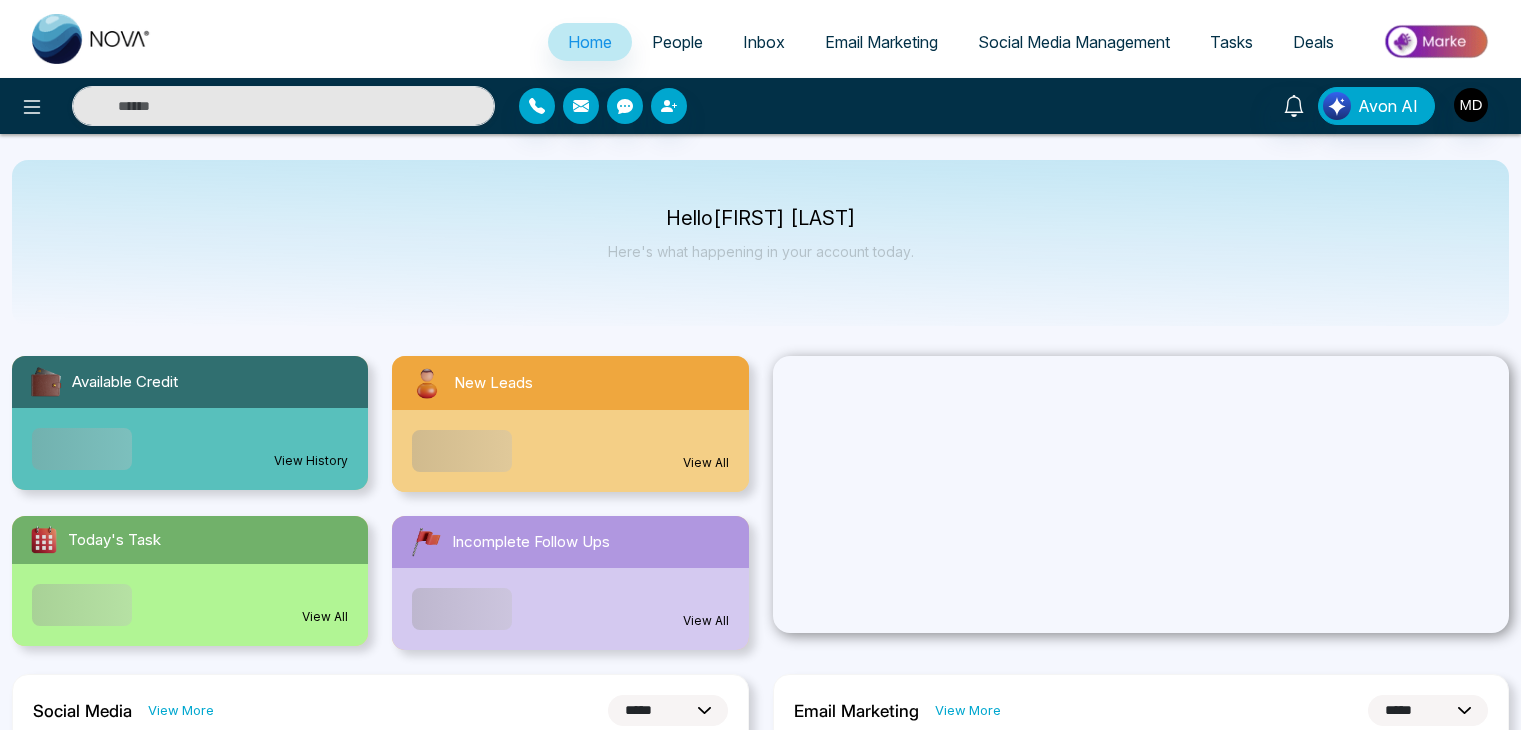select on "*" 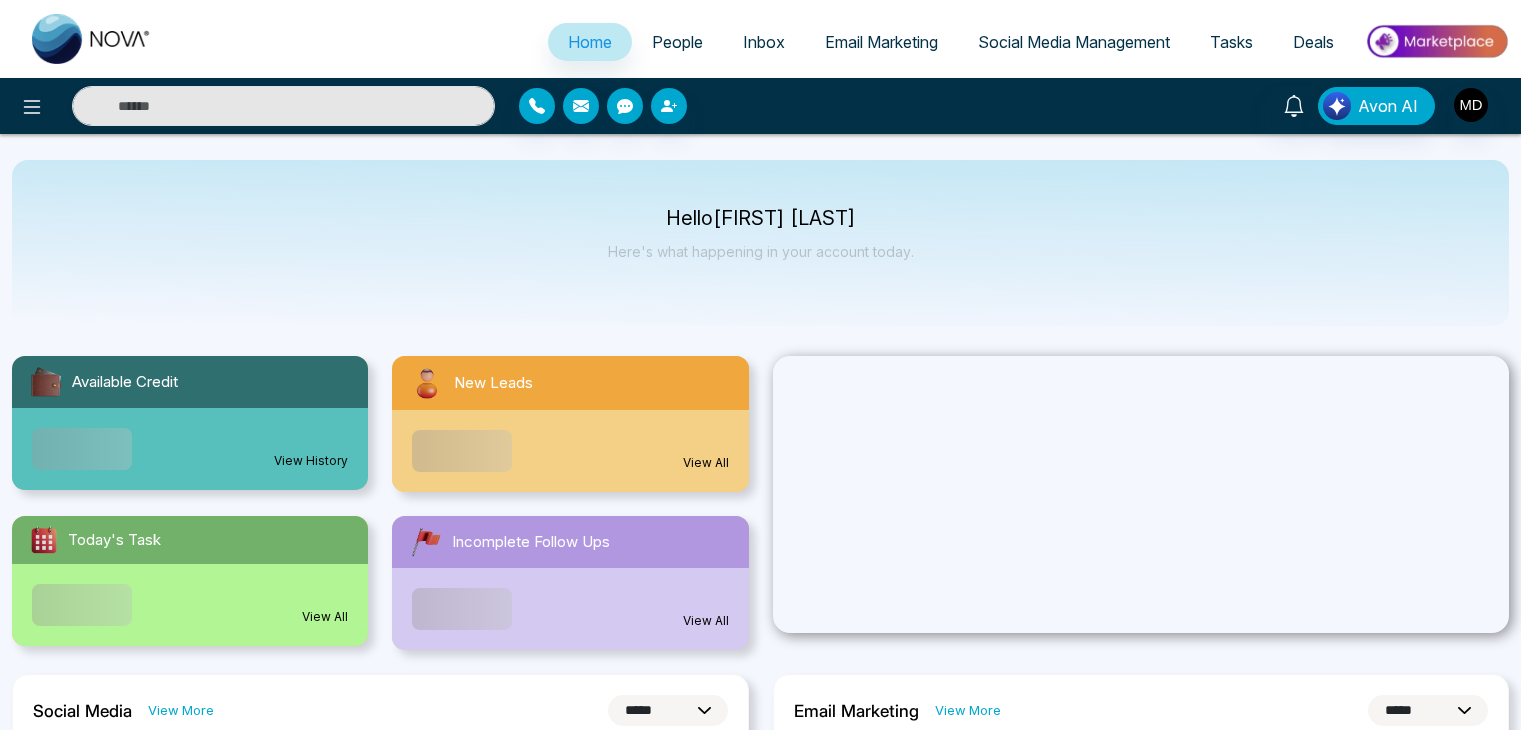 scroll, scrollTop: 0, scrollLeft: 0, axis: both 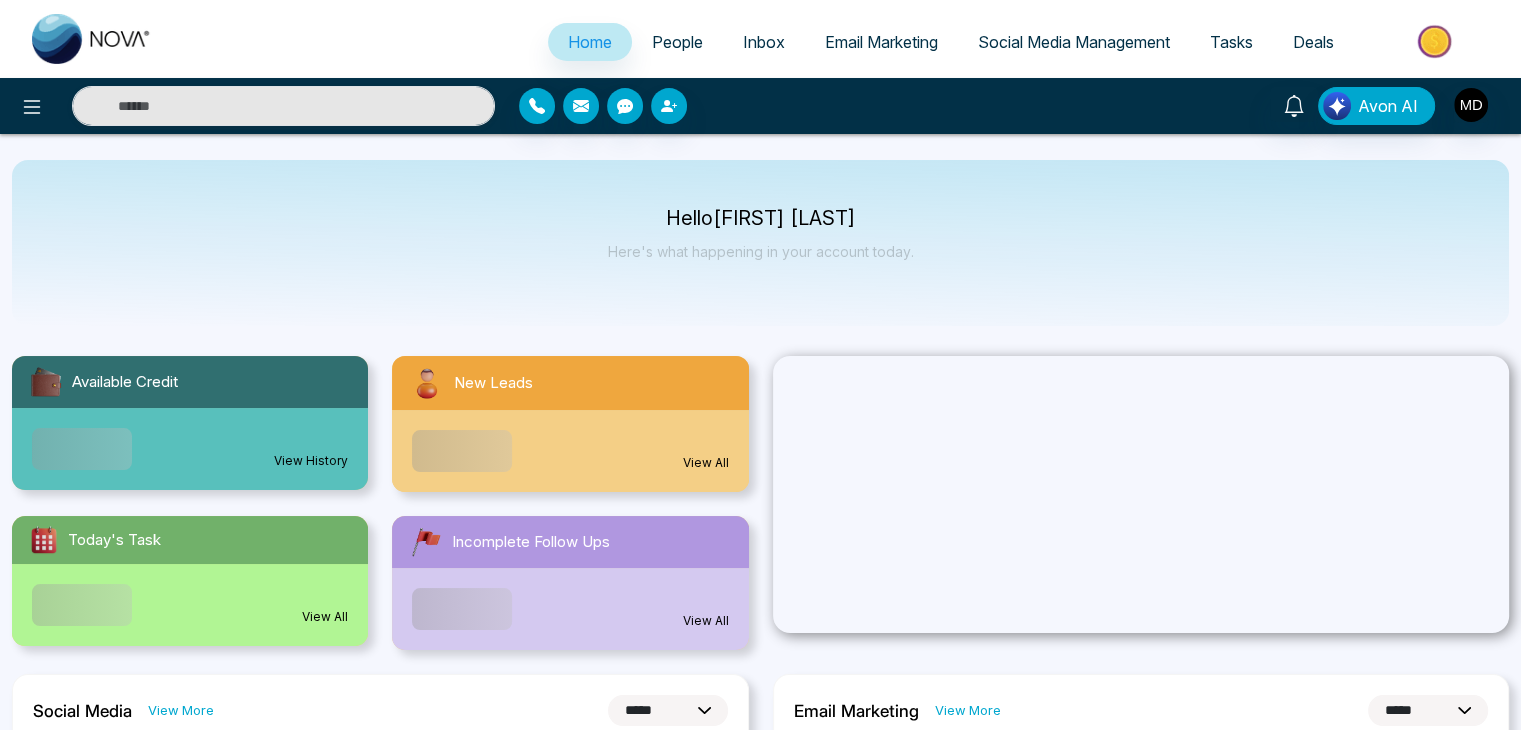 click on "People" at bounding box center (677, 42) 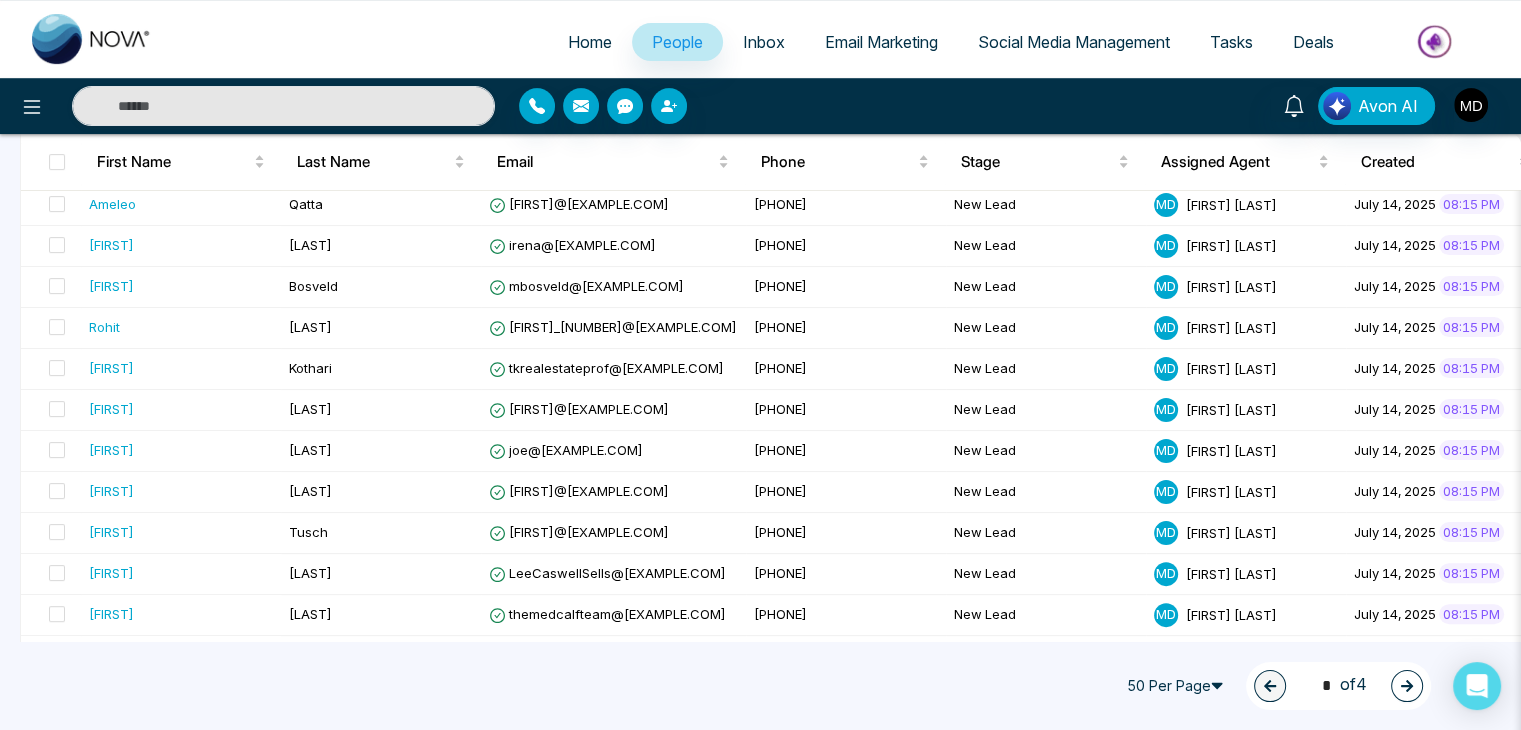 scroll, scrollTop: 1016, scrollLeft: 0, axis: vertical 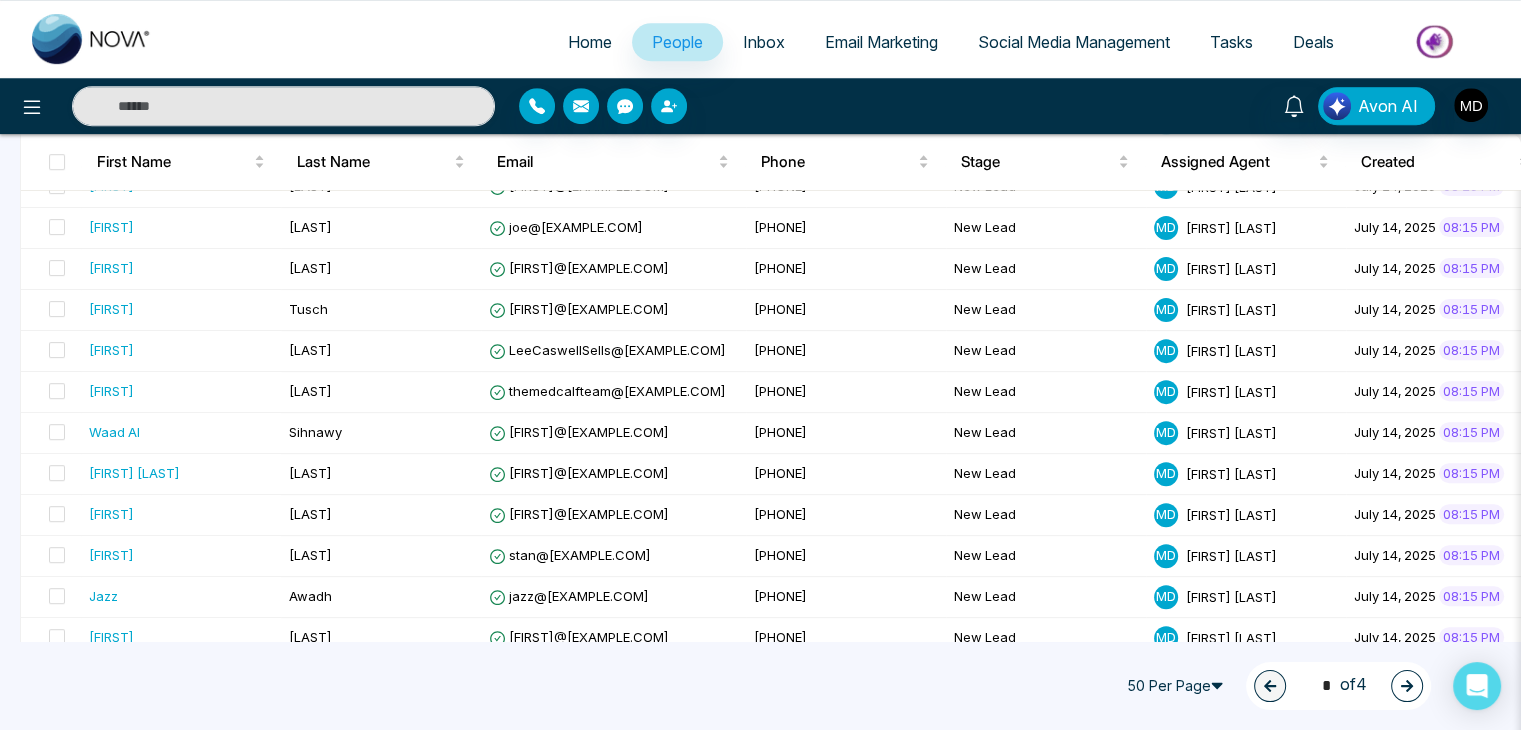 click 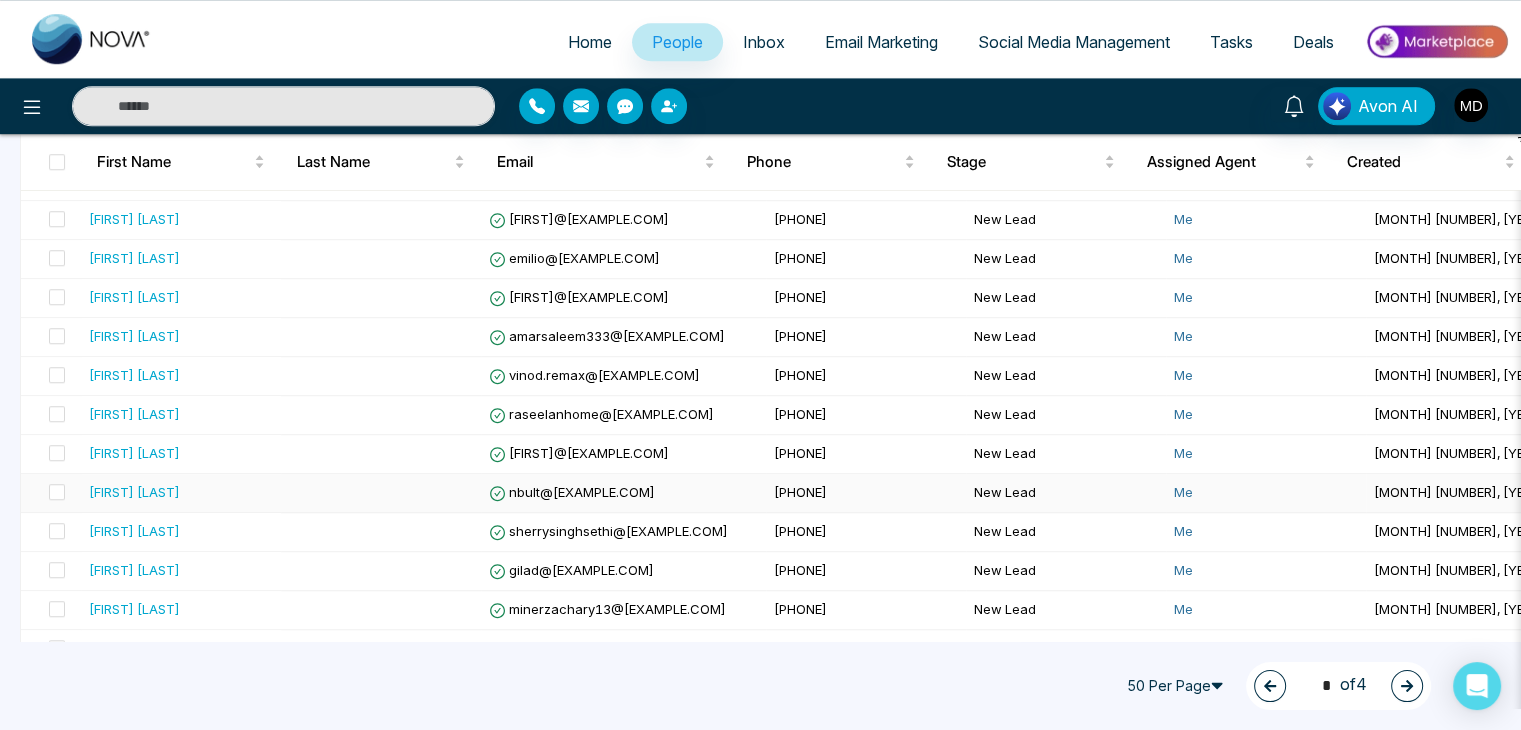 scroll, scrollTop: 1771, scrollLeft: 0, axis: vertical 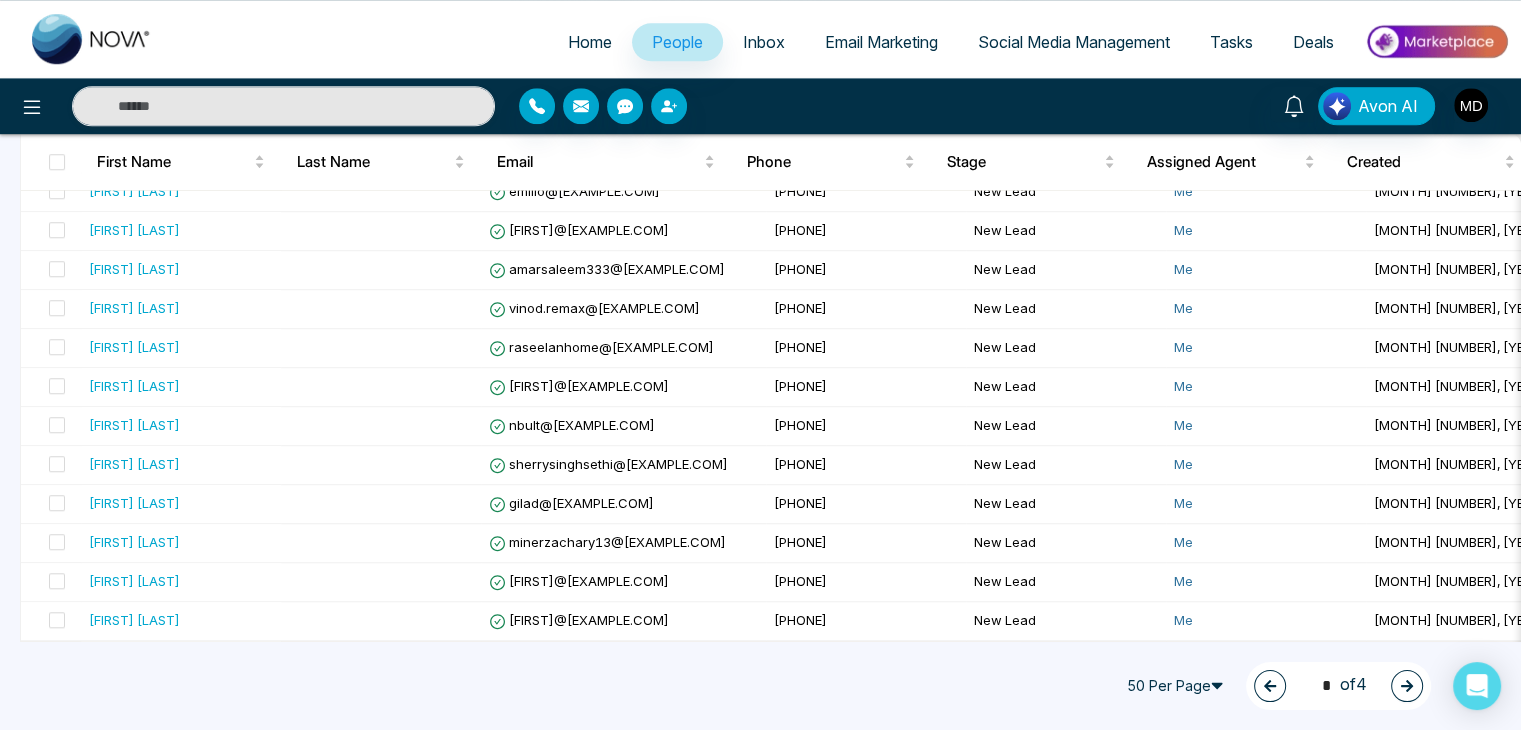 click at bounding box center [1270, 686] 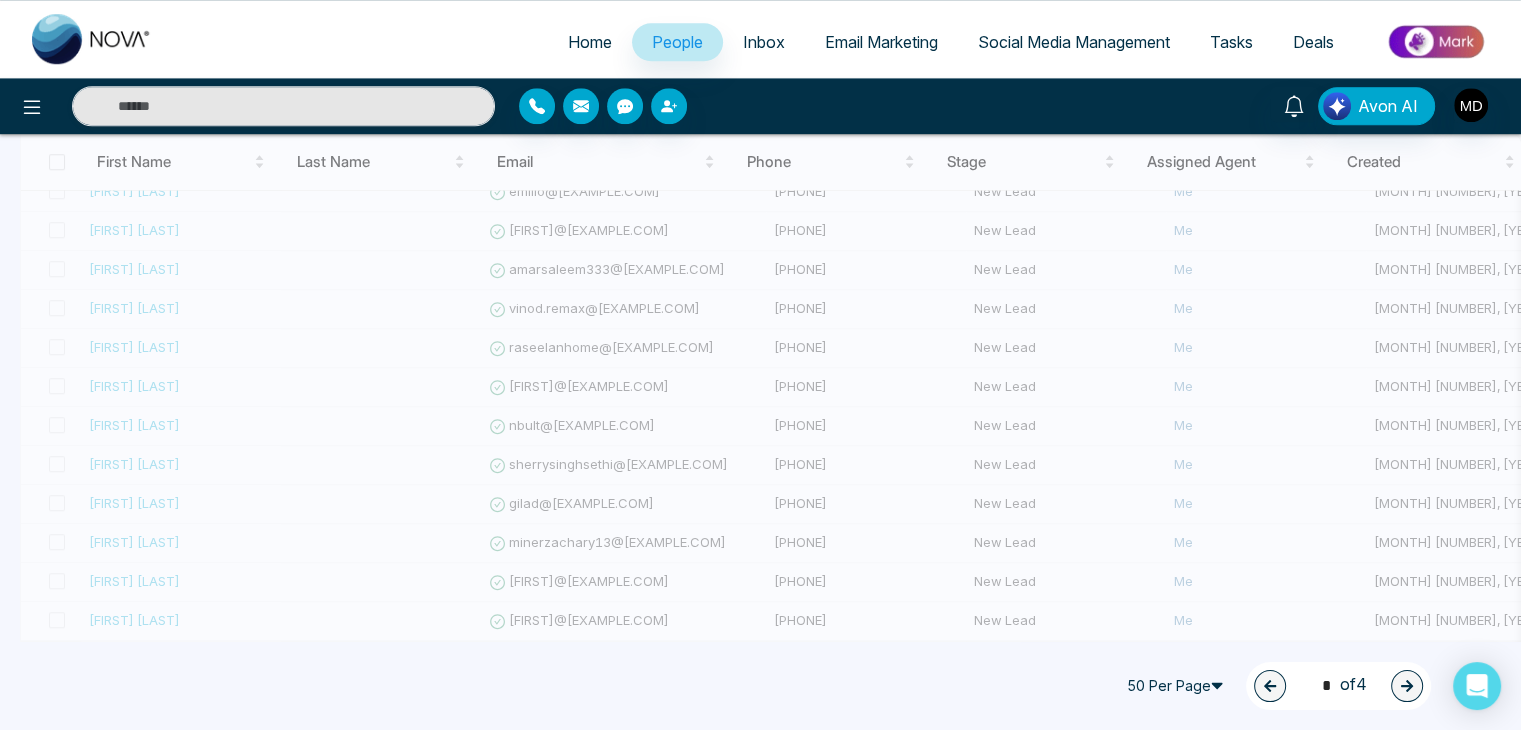 type on "*" 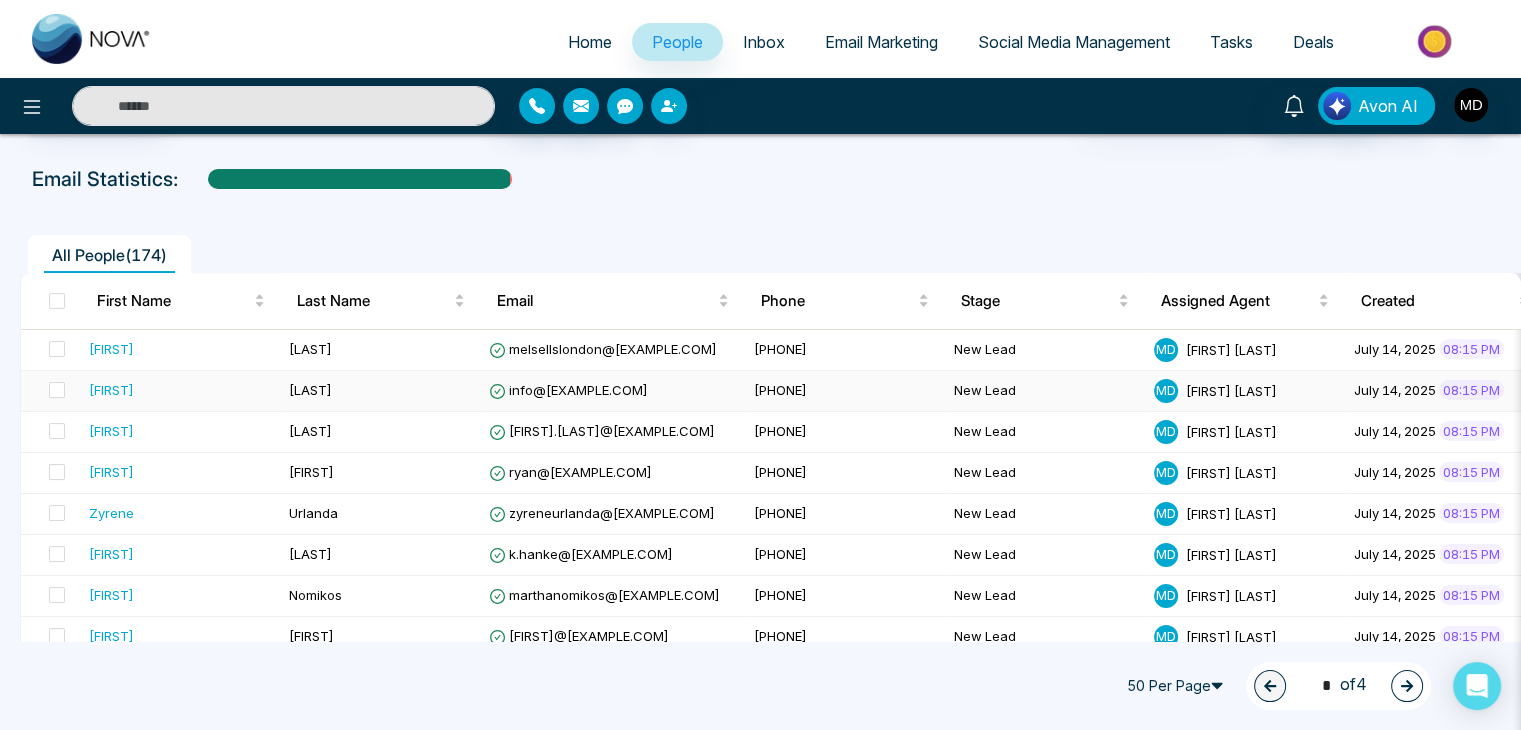 scroll, scrollTop: 0, scrollLeft: 0, axis: both 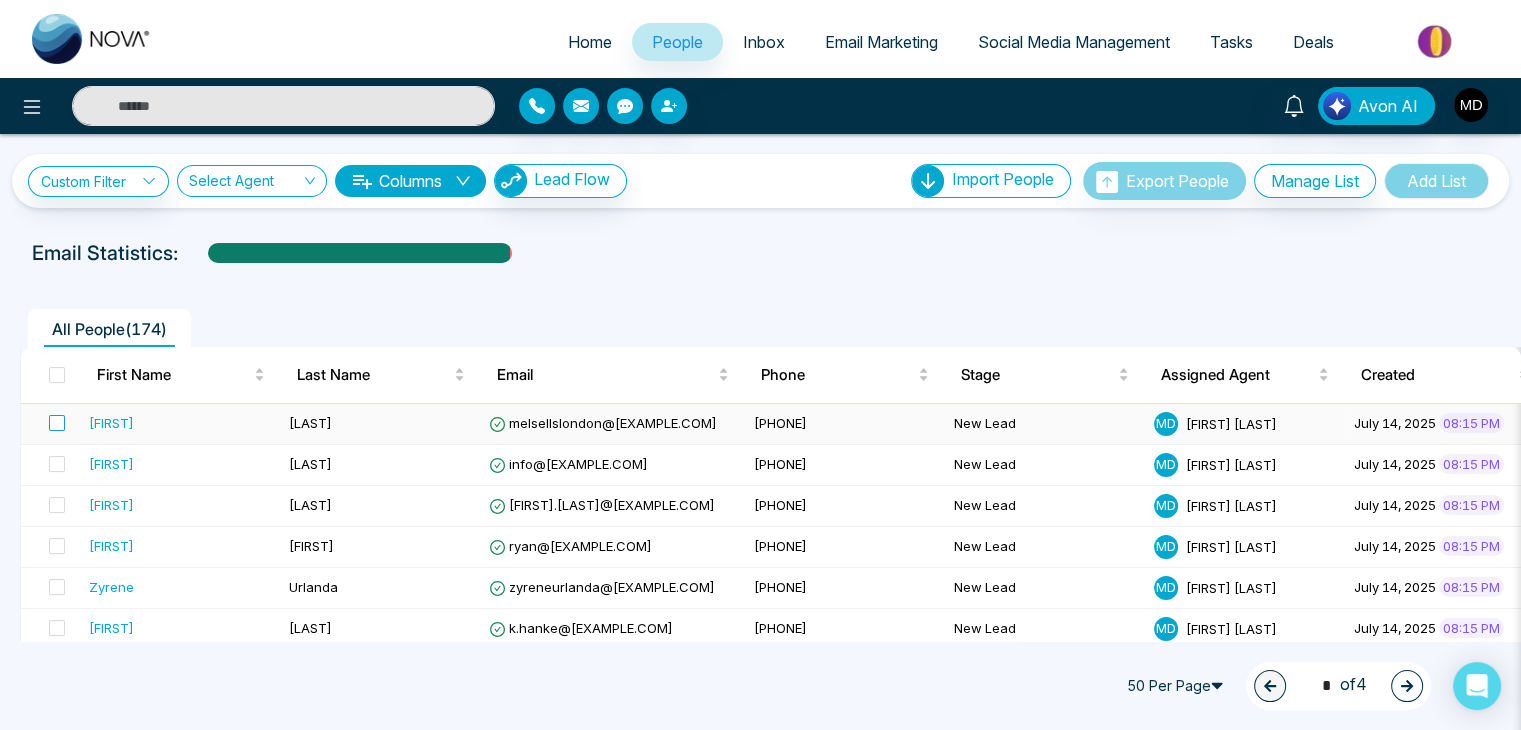 click at bounding box center (51, 424) 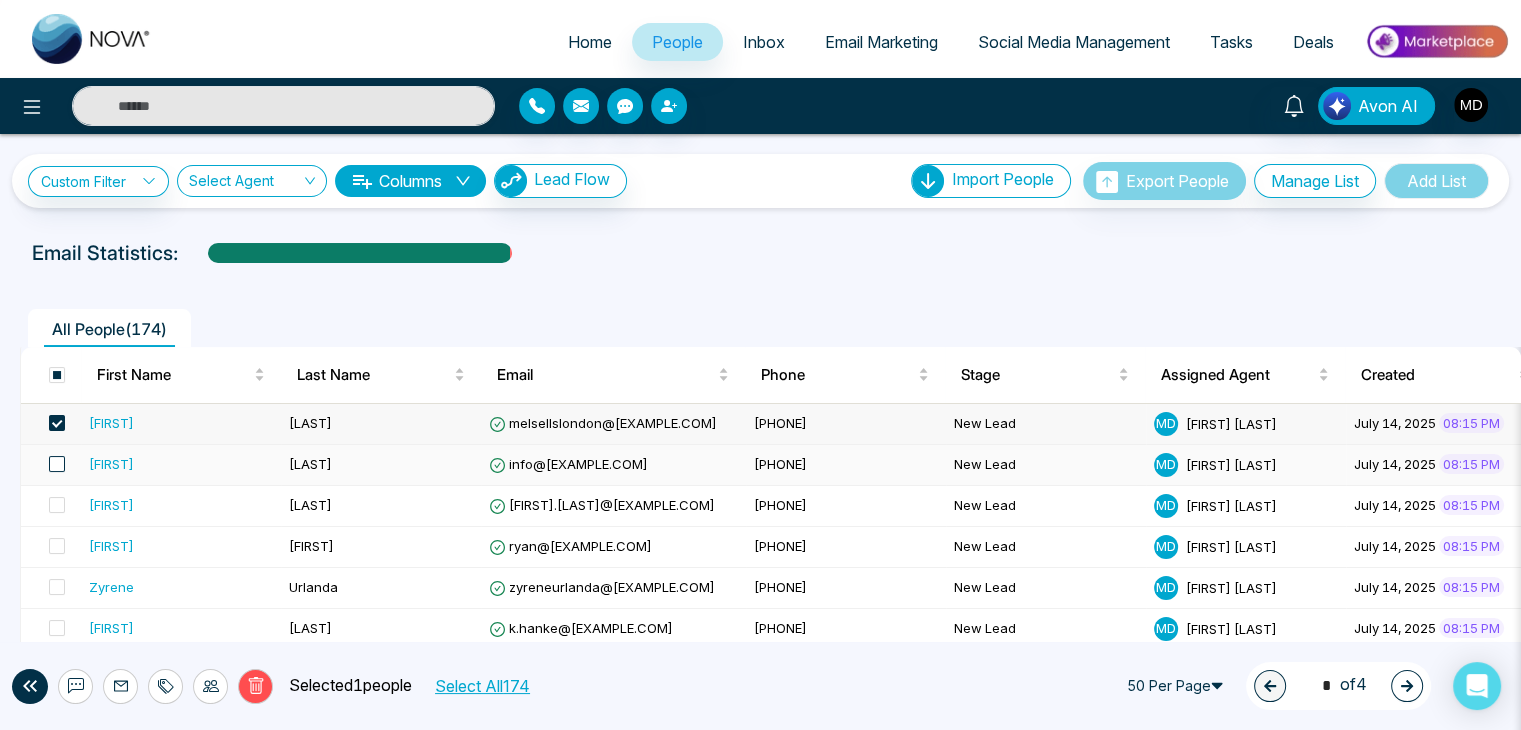 click at bounding box center (57, 464) 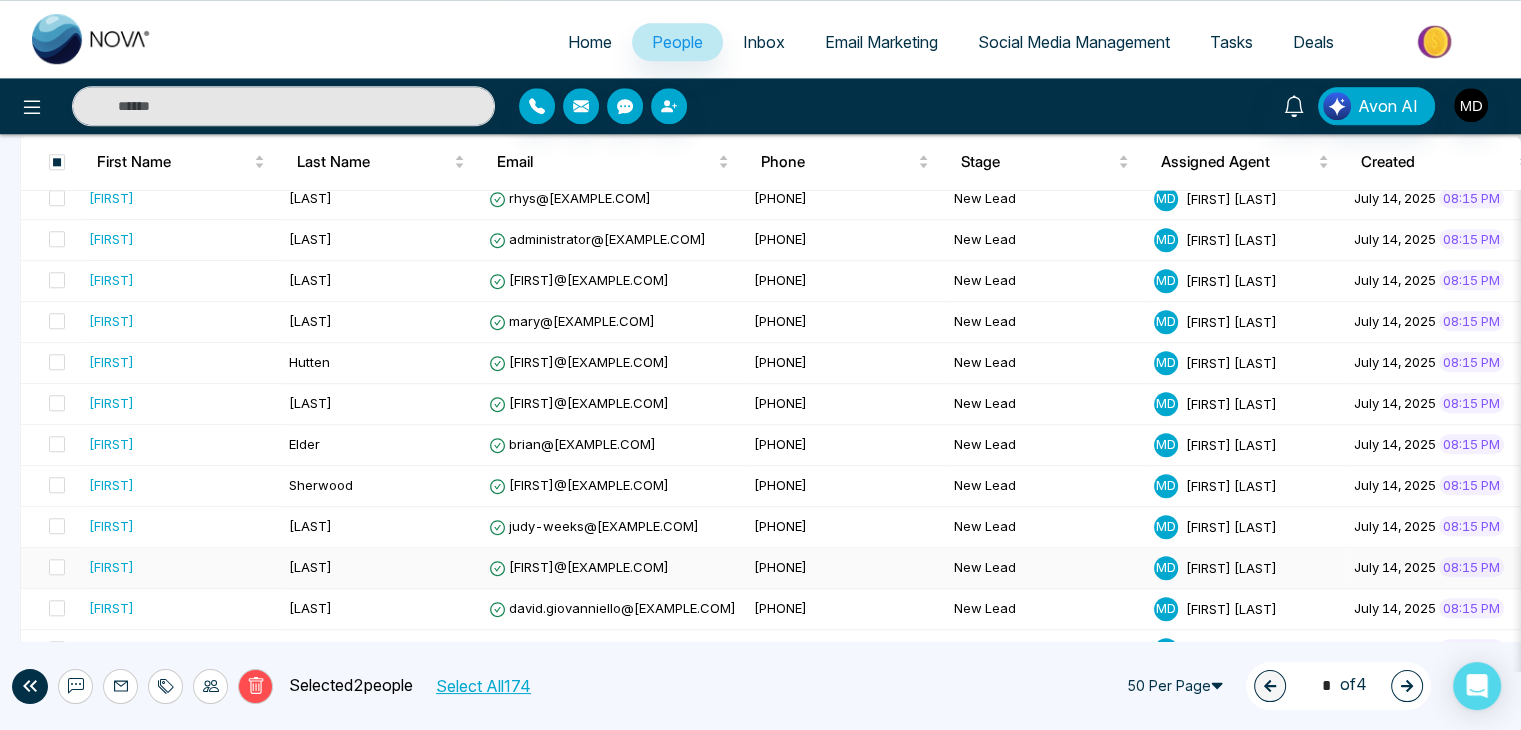 scroll, scrollTop: 1816, scrollLeft: 0, axis: vertical 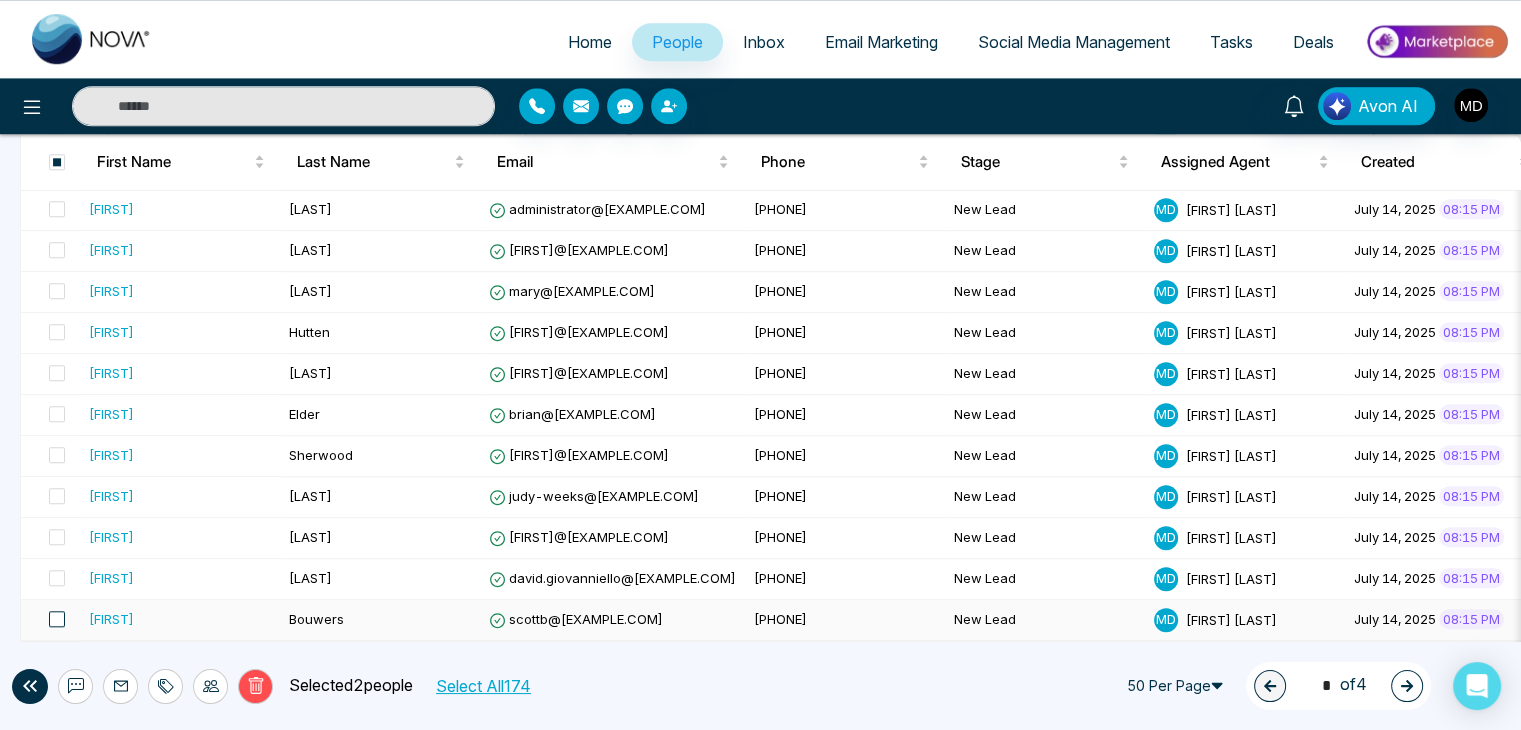 click at bounding box center [57, 619] 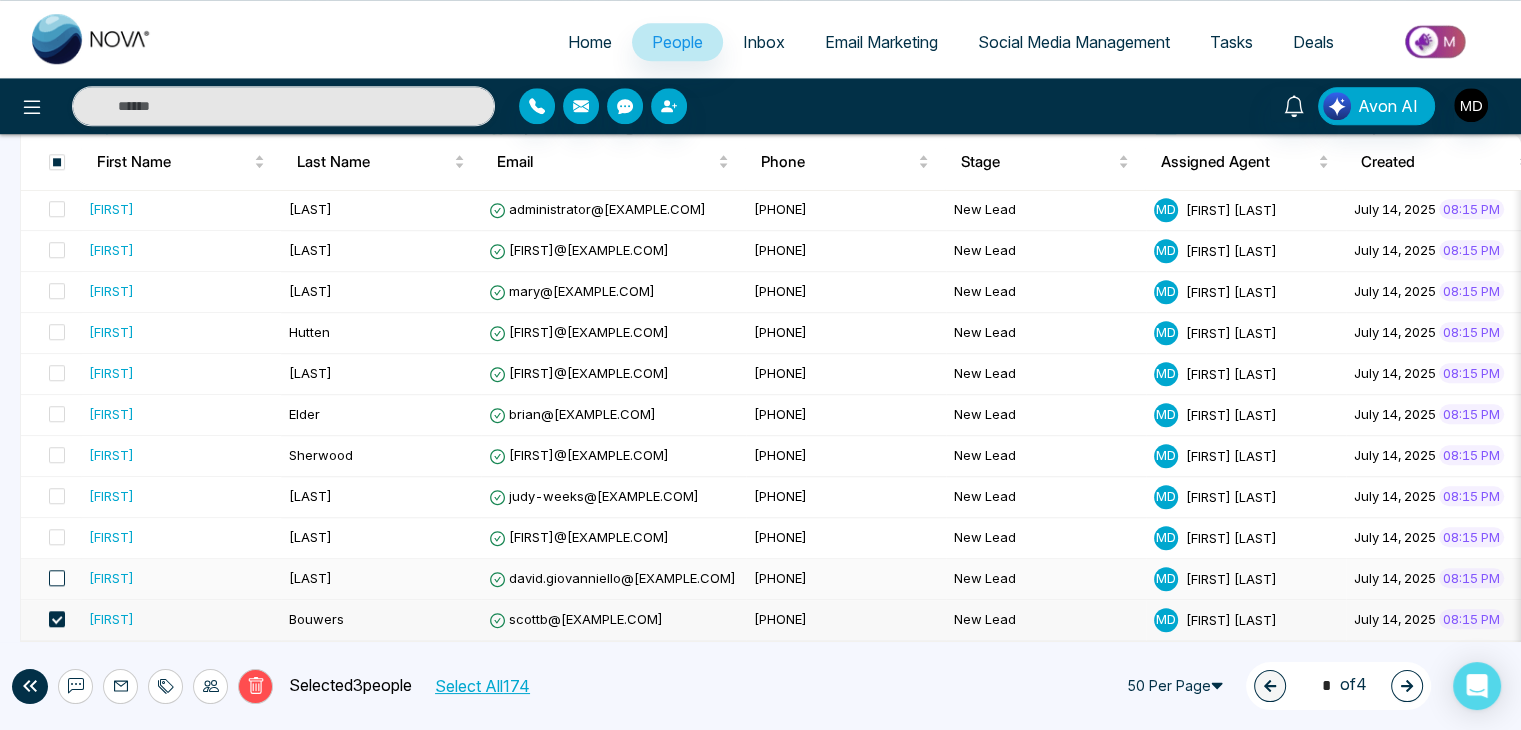 click at bounding box center [57, 578] 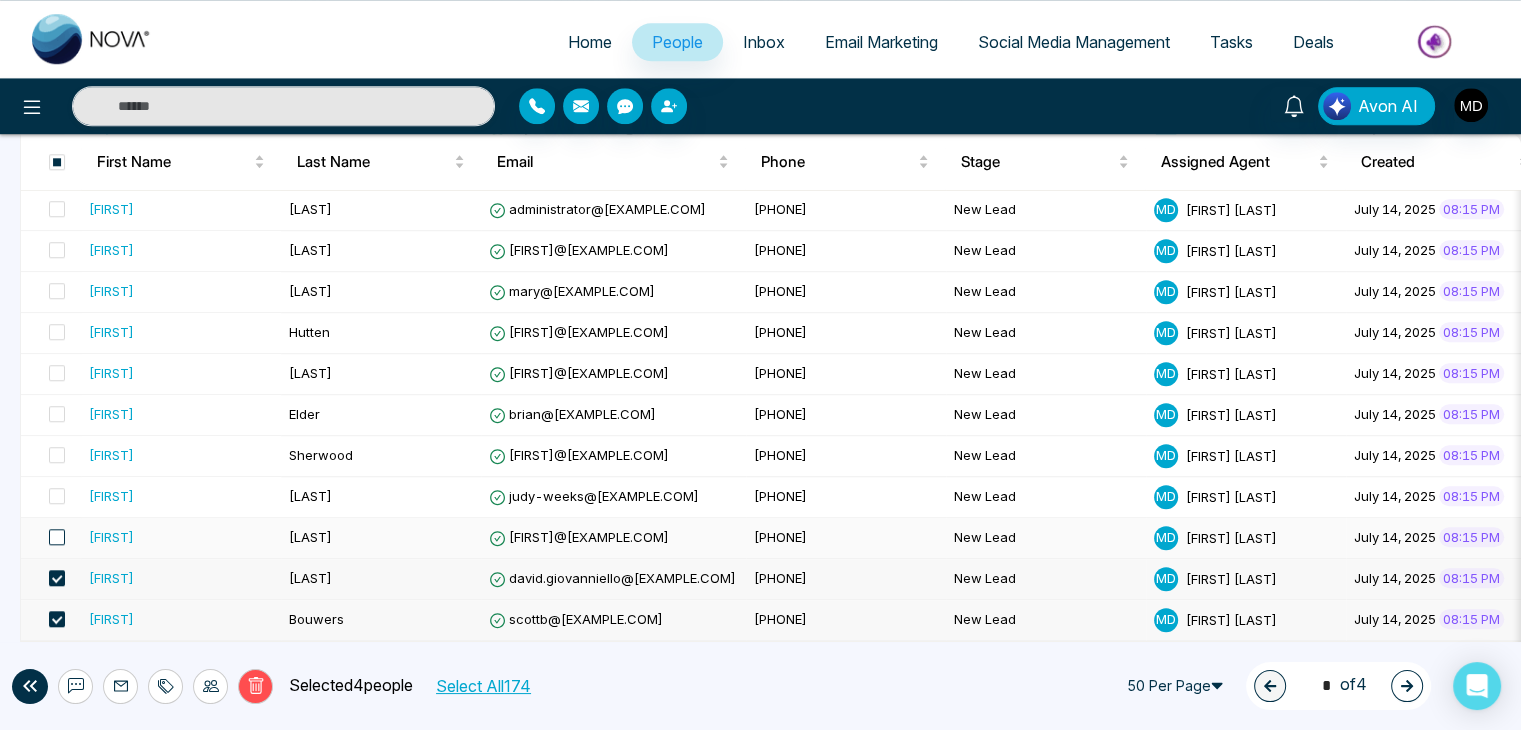 click at bounding box center (57, 537) 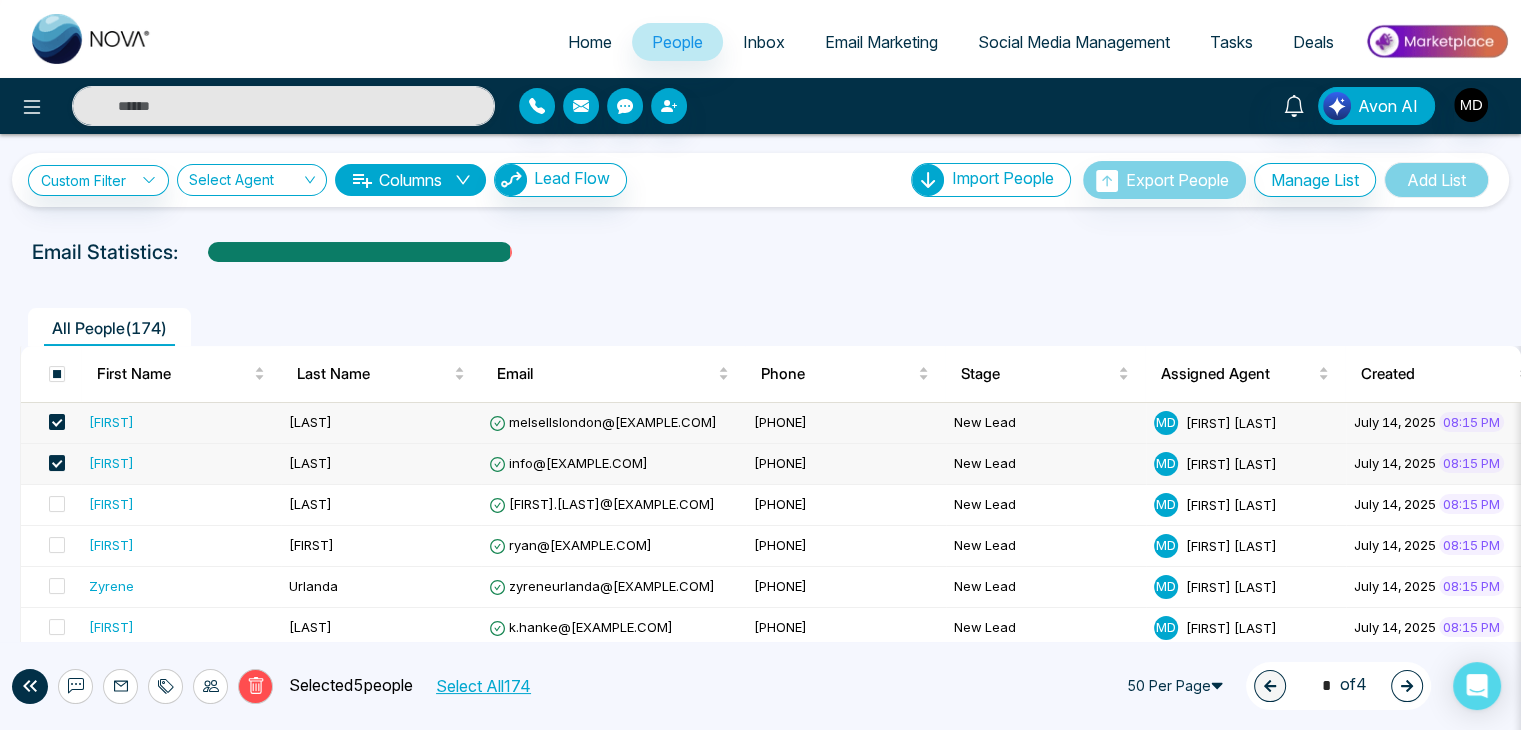 scroll, scrollTop: 0, scrollLeft: 0, axis: both 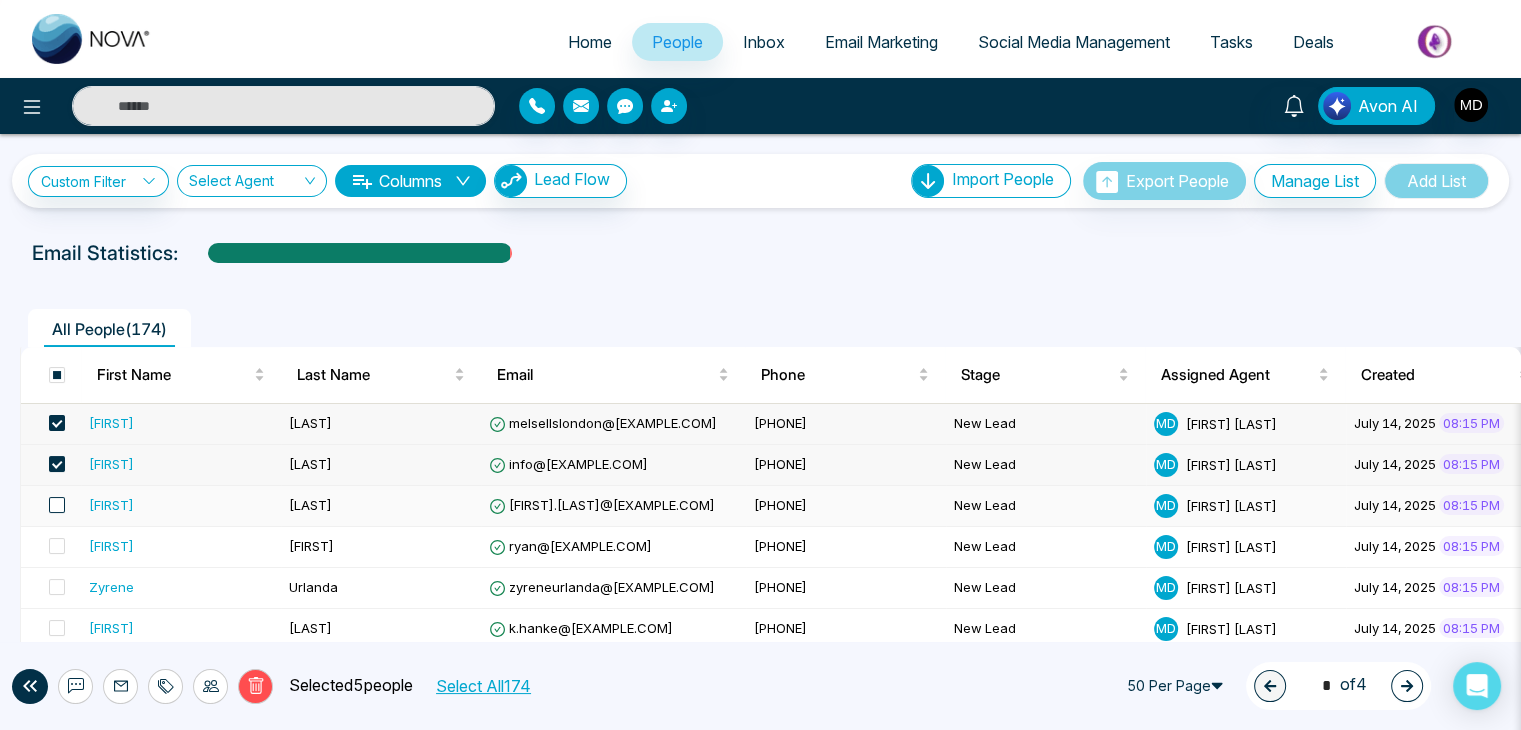 click at bounding box center (57, 505) 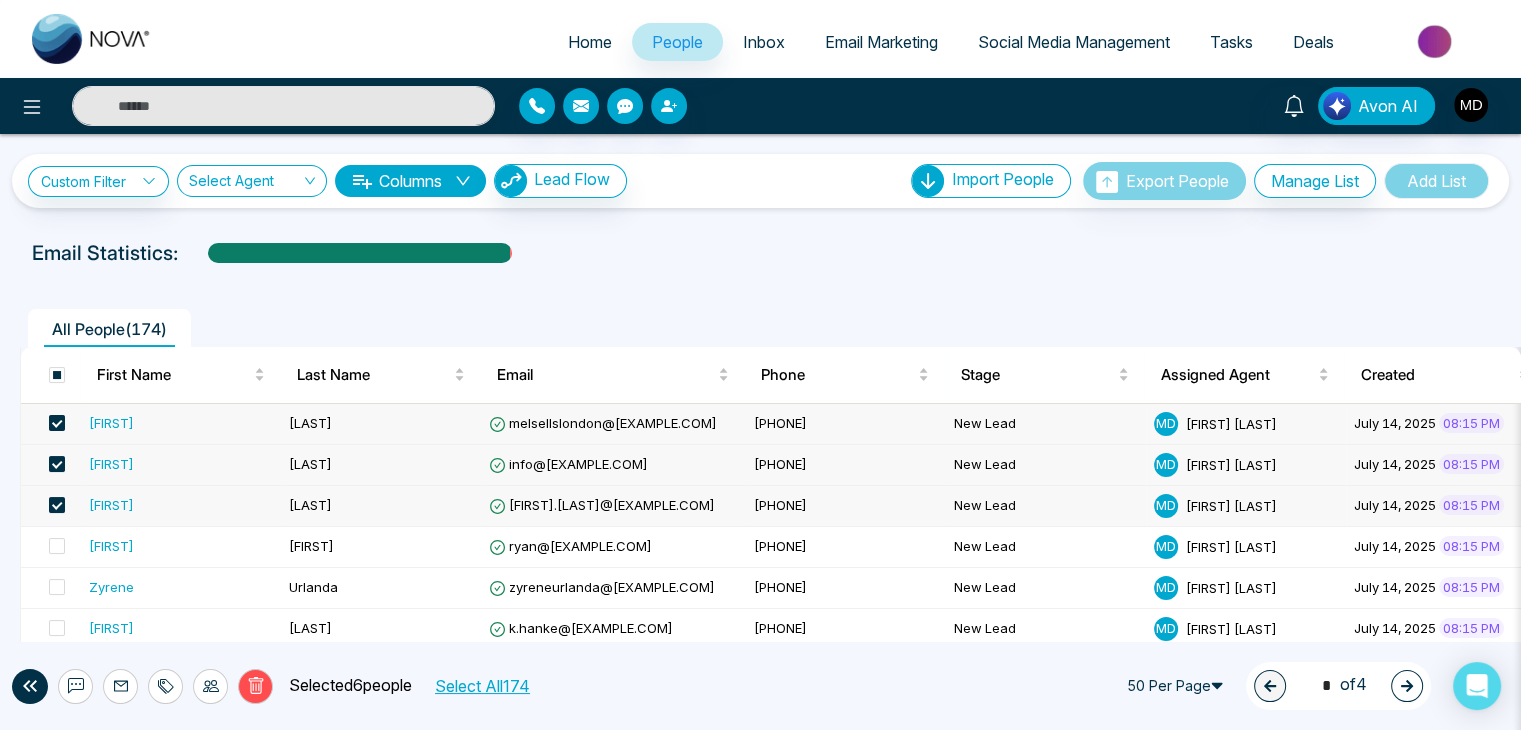 click on "All People  ( [NUMBER] ) [FIRST] [LAST] [EMAIL] [PHONE] [LEAD] [AGENT] [MONTH] [NUMBER], [YEAR]  [TIME] [REALTY]   -  -  -  -    -  -  -  -   [FIRST] [LAST]   [EMAIL] [PHONE] [LEAD] [AGENT] [MONTH] [NUMBER], [YEAR]  [TIME] [REALTY]   -  -  -  -    -  -  -  -   [FIRST] [LAST]   [EMAIL] [PHONE] [LEAD] [AGENT] [MONTH] [NUMBER], [YEAR]  [TIME] [REALTY]   -  -  -  -    -  -  -  -   [FIRST] [LAST]   [EMAIL] [PHONE] [LEAD] [AGENT] [MONTH] [NUMBER], [YEAR]  [TIME] [REALTY]   -  -  -  -    -  -  -  -   [FIRST] [LAST]   [EMAIL] [PHONE] [LEAD] [AGENT] [MONTH] [NUMBER], [YEAR]  [TIME] [REALTY]   -  -  -  -    -  -  -  -   [FIRST] [LAST]   [EMAIL] [PHONE] [LEAD] [AGENT] [MONTH] [NUMBER], [YEAR]  [TIME] [REALTY]   -  -  -  -    -  -  -  -   [FIRST]" at bounding box center [760, 1417] 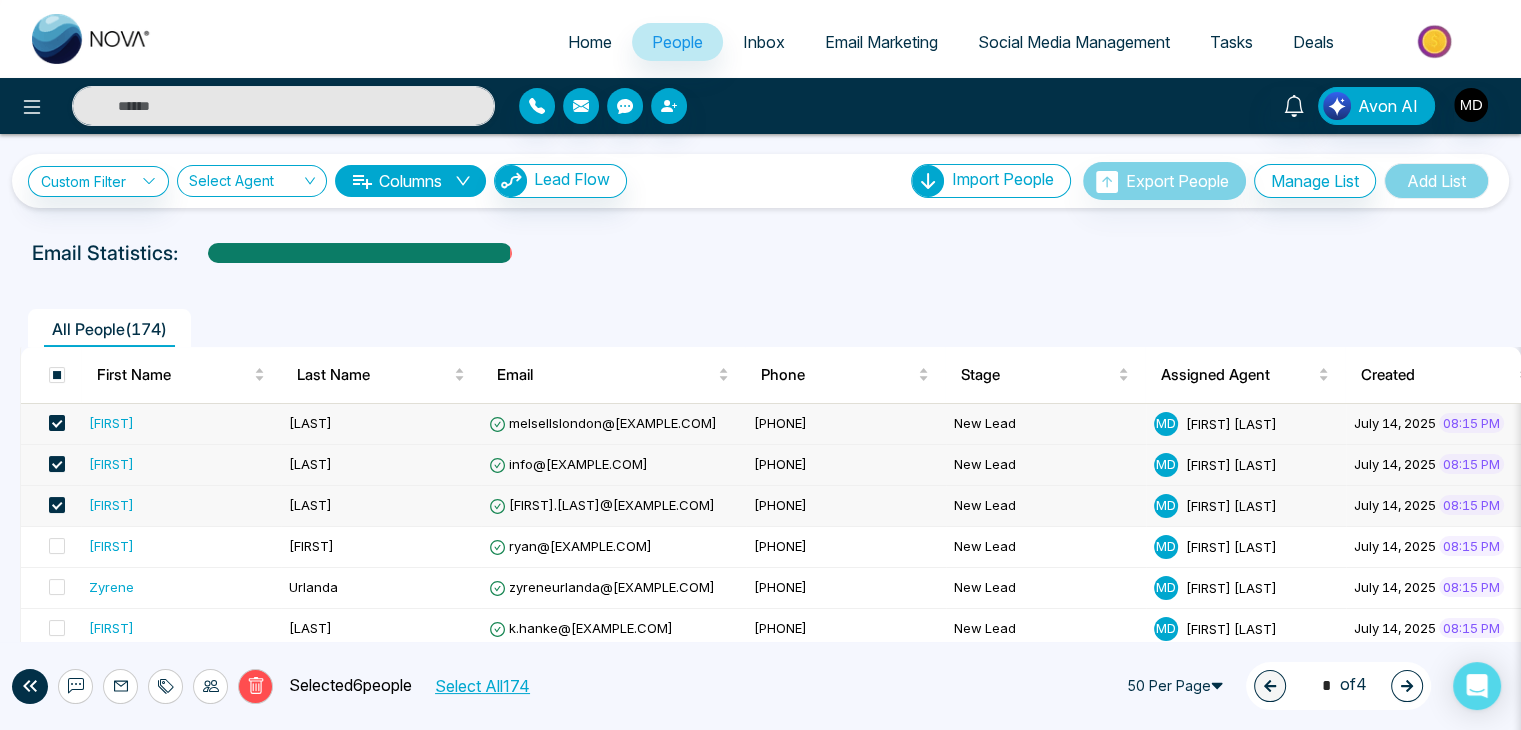 click on "Home" at bounding box center [590, 42] 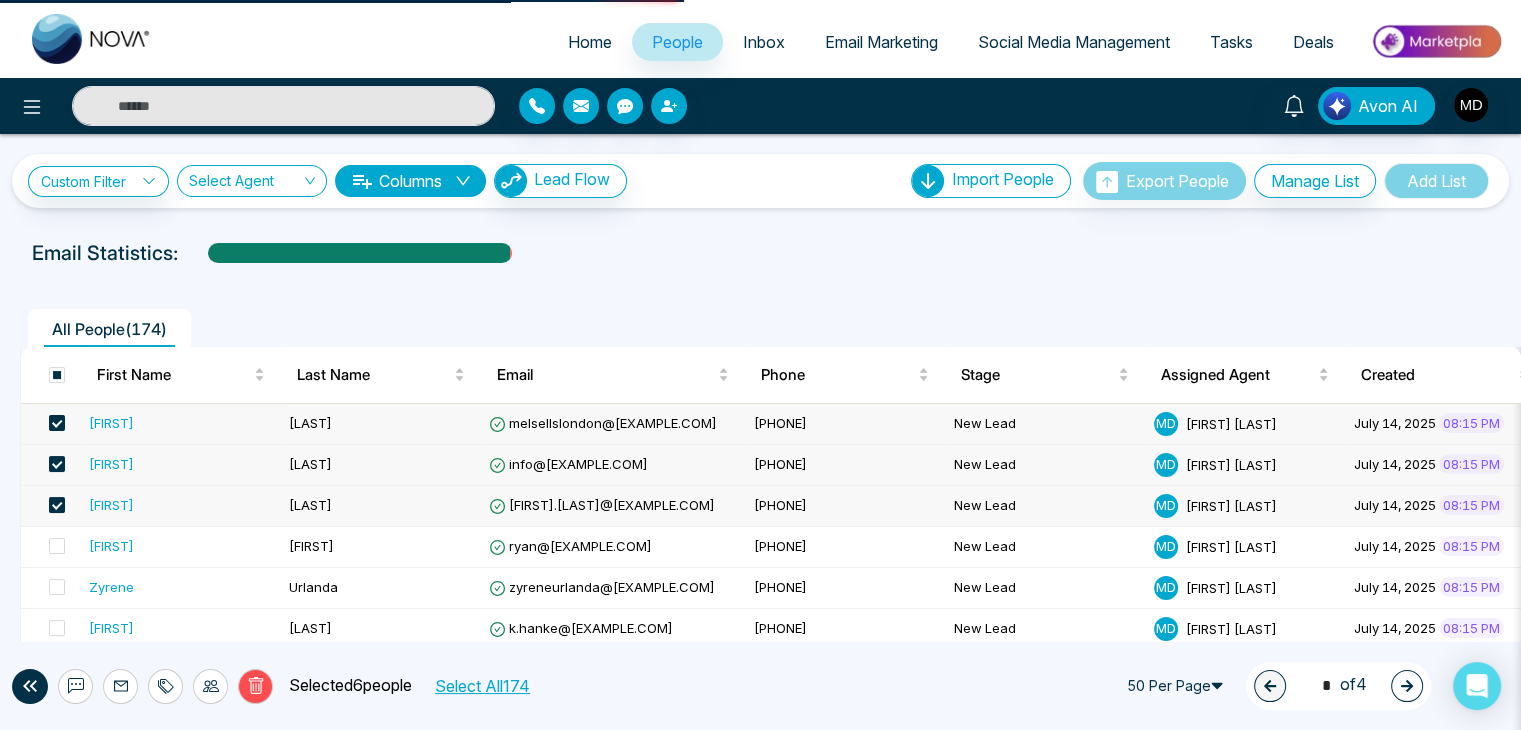 select on "*" 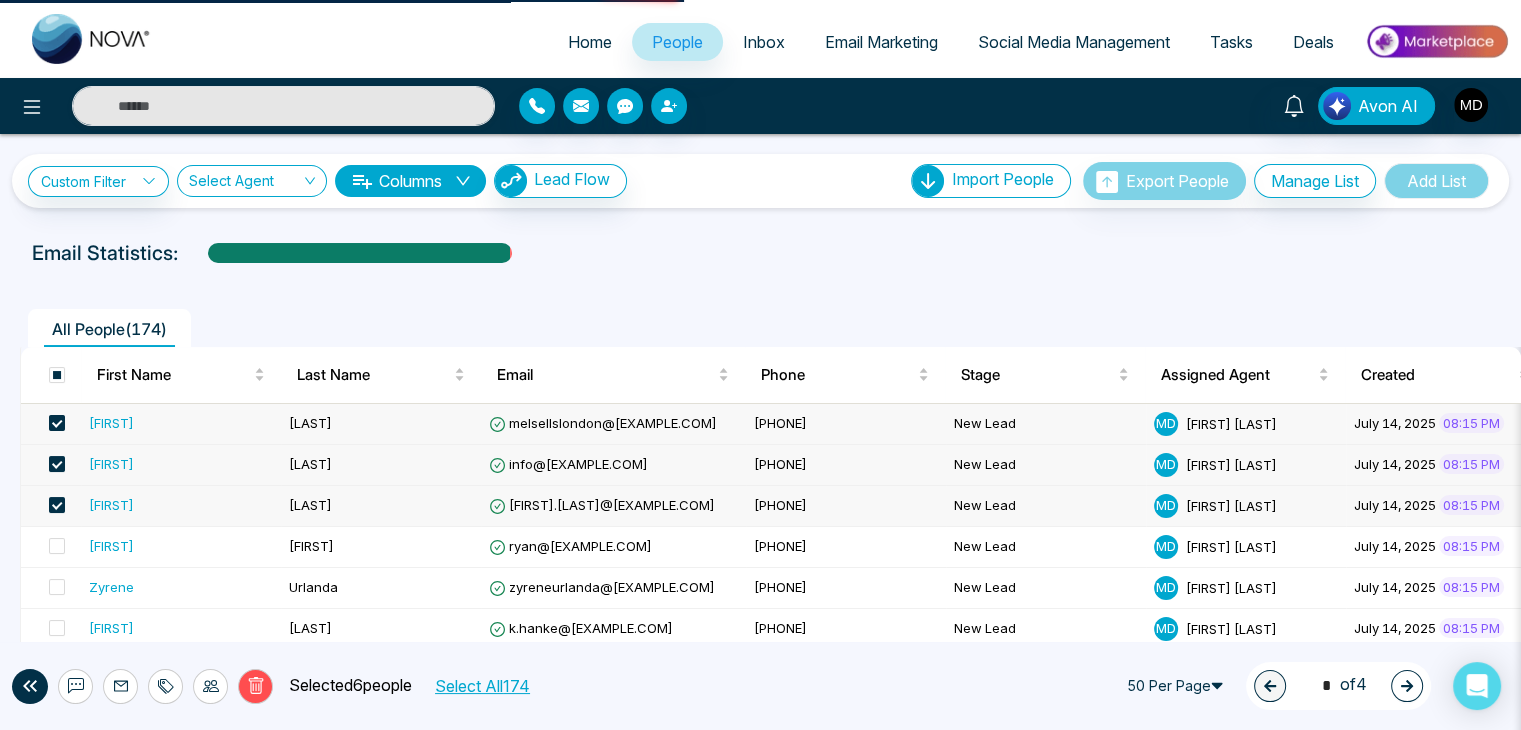 select on "*" 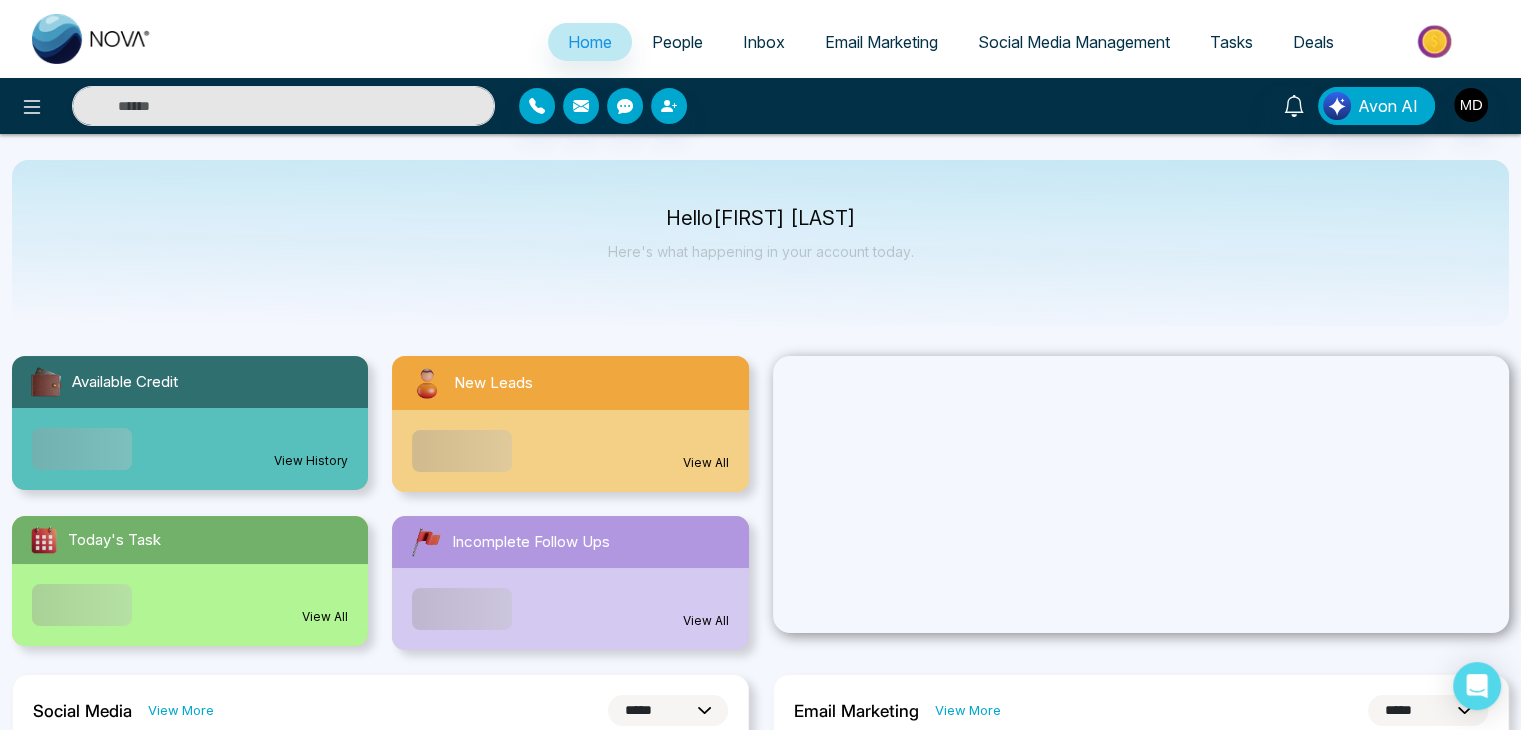 scroll, scrollTop: 0, scrollLeft: 0, axis: both 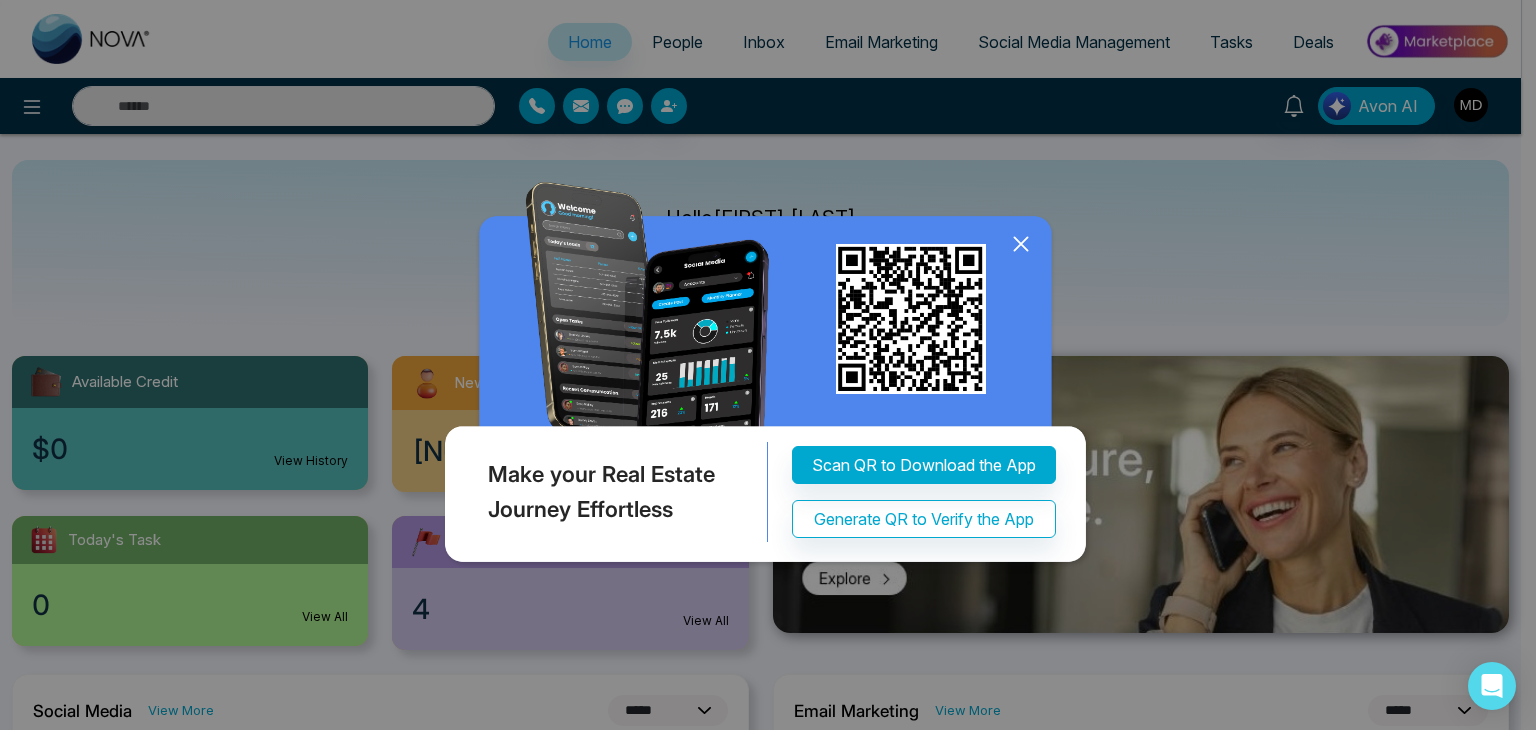 click on "Make your Real Estate  Journey Effortless Scan QR to Download the App Generate QR to Verify the App" at bounding box center [768, 365] 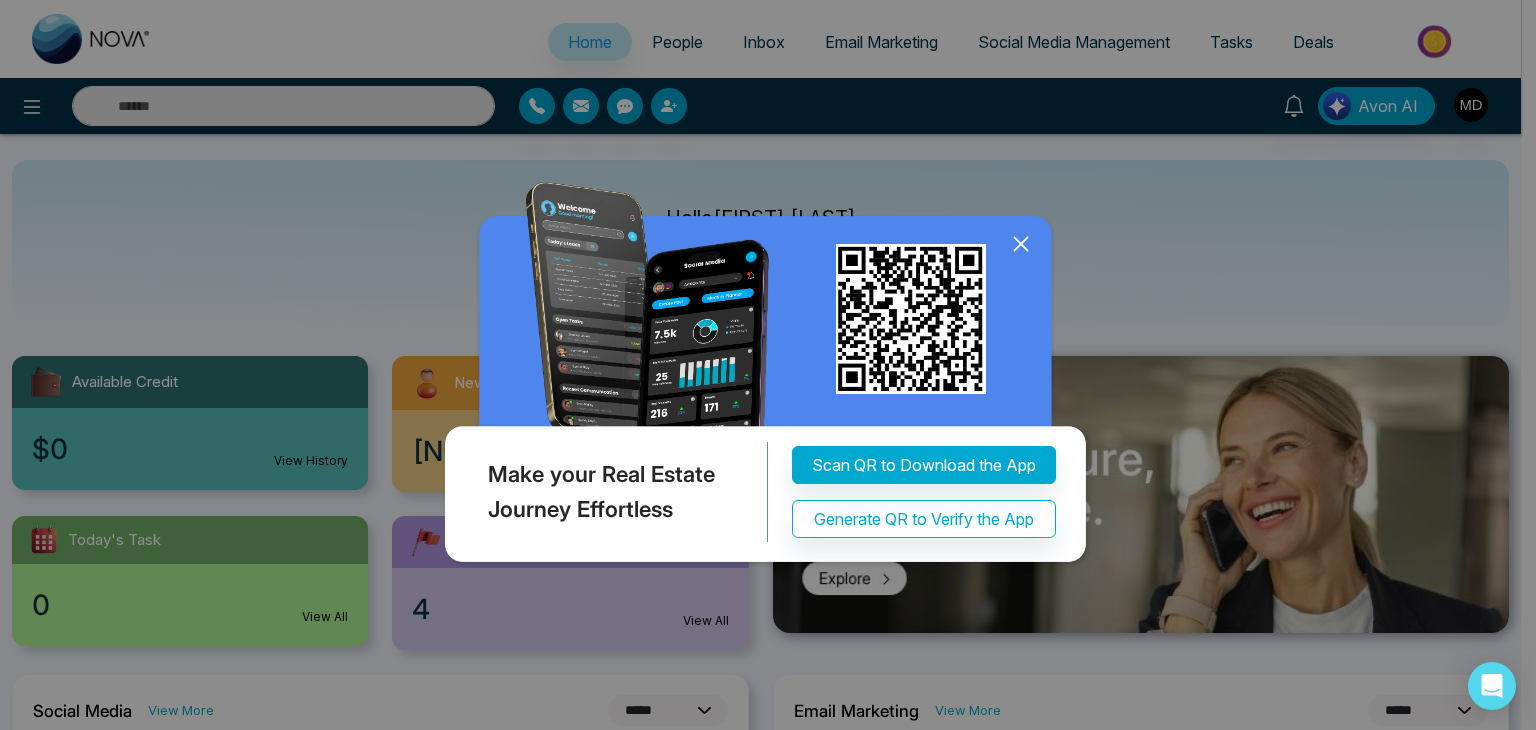 click 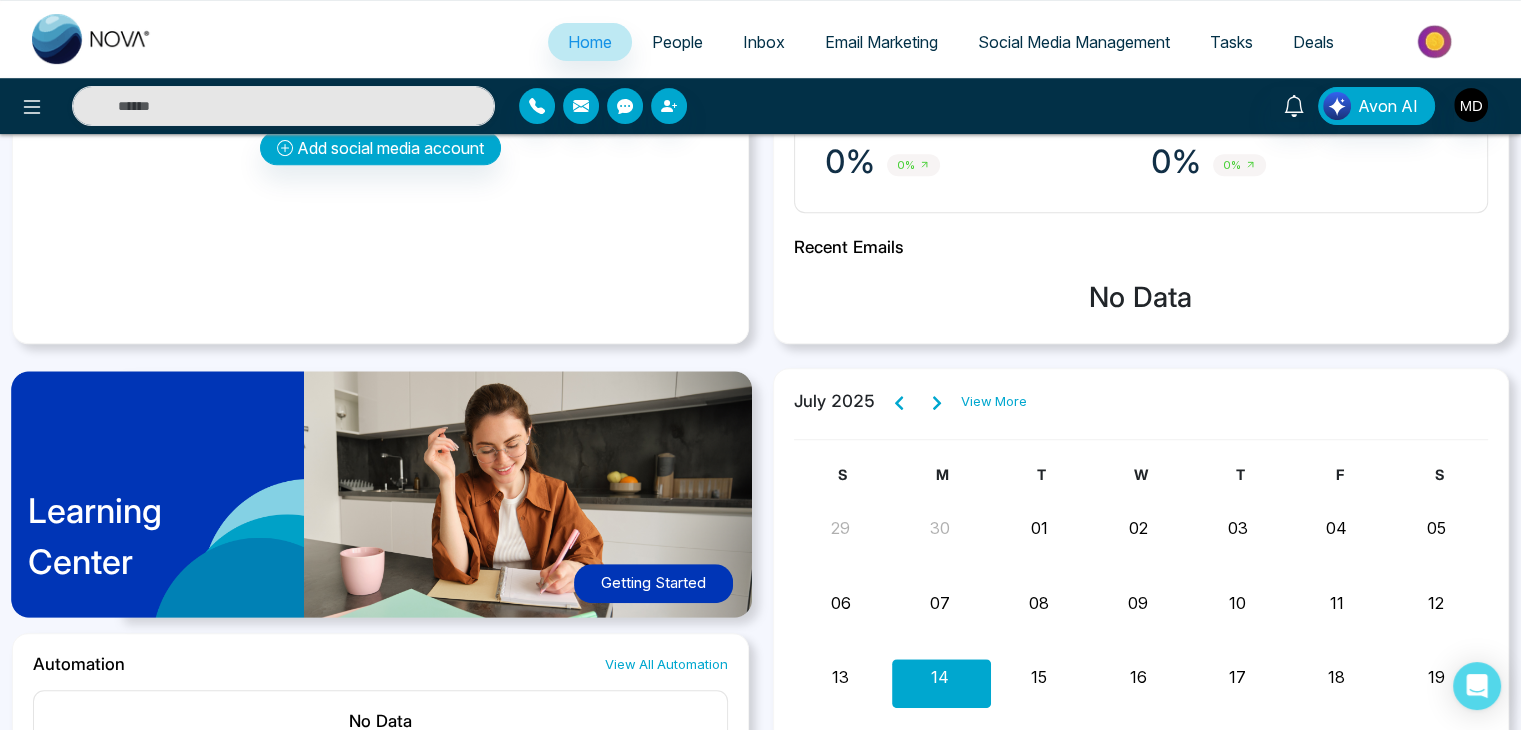 scroll, scrollTop: 800, scrollLeft: 0, axis: vertical 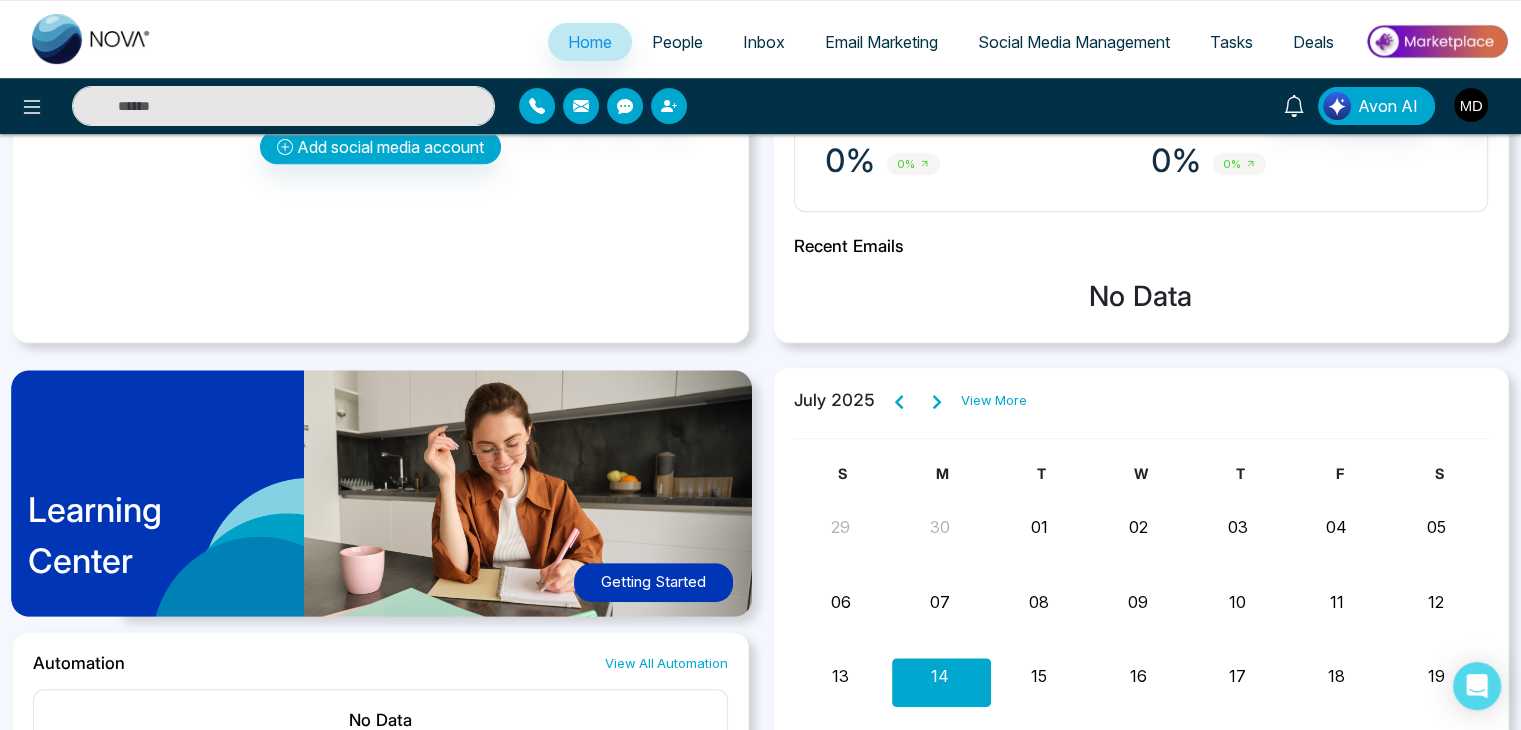 click at bounding box center (283, 106) 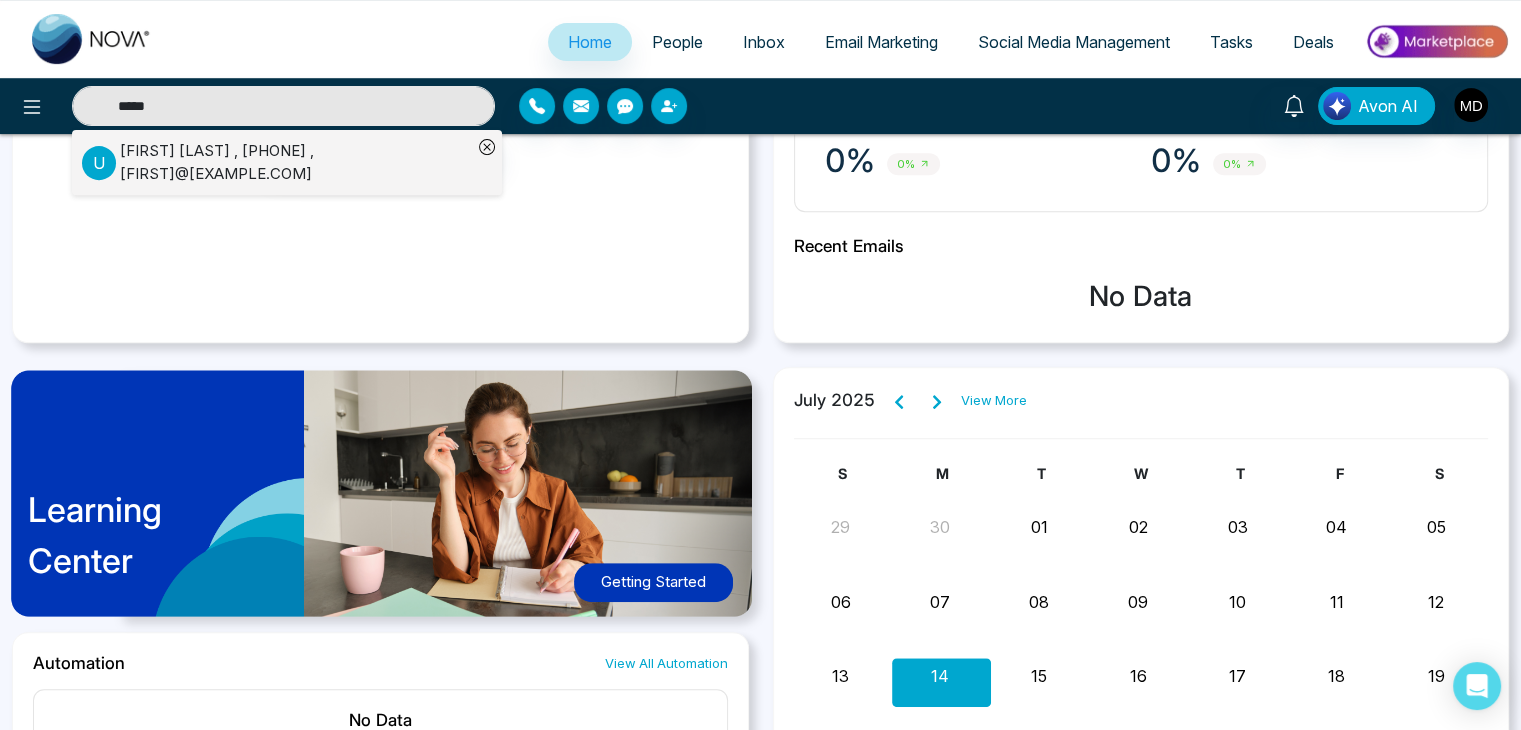 type on "*****" 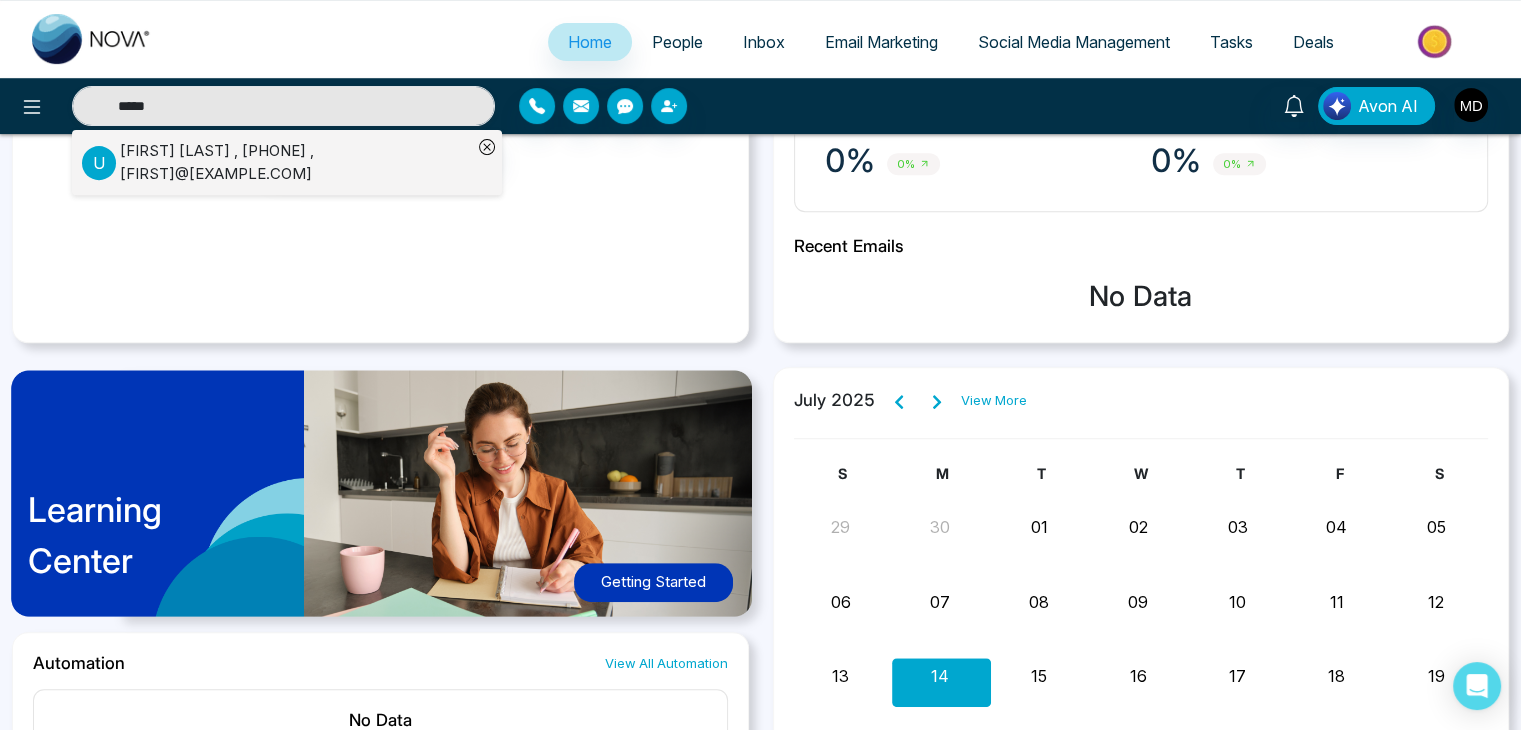 click on "[FIRST] [LAST]     , [PHONE]   , [FIRST]@[EXAMPLE.COM]" at bounding box center [296, 162] 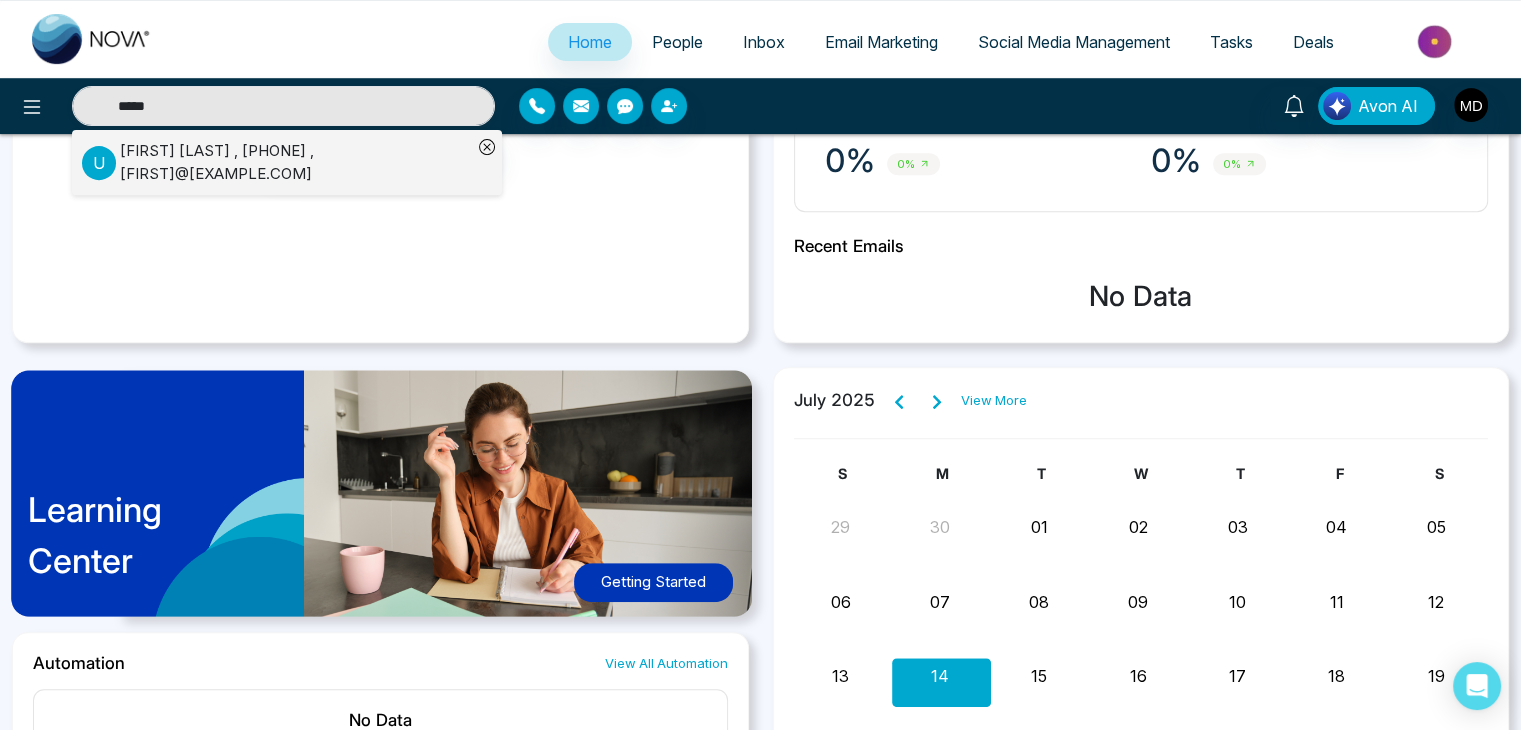 type 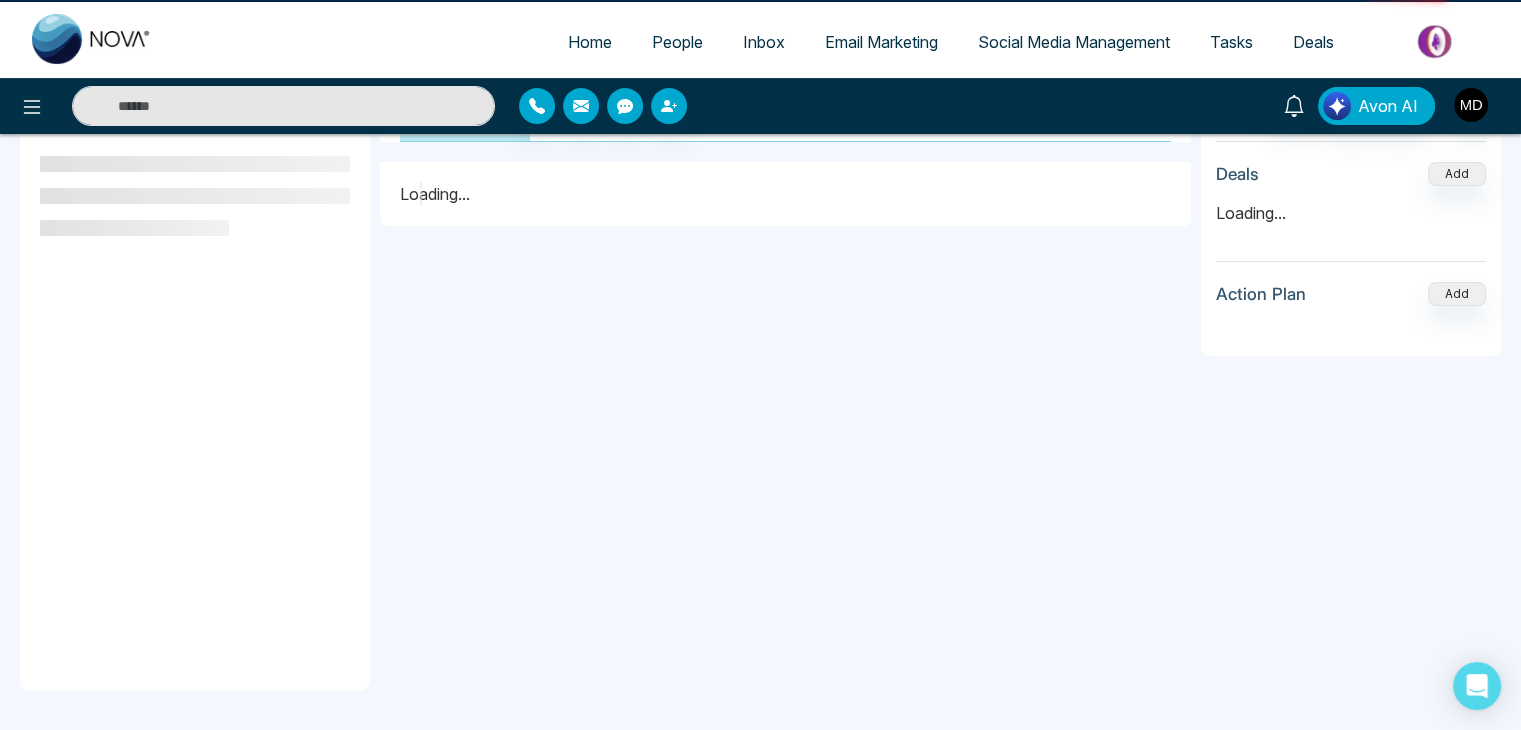 scroll, scrollTop: 0, scrollLeft: 0, axis: both 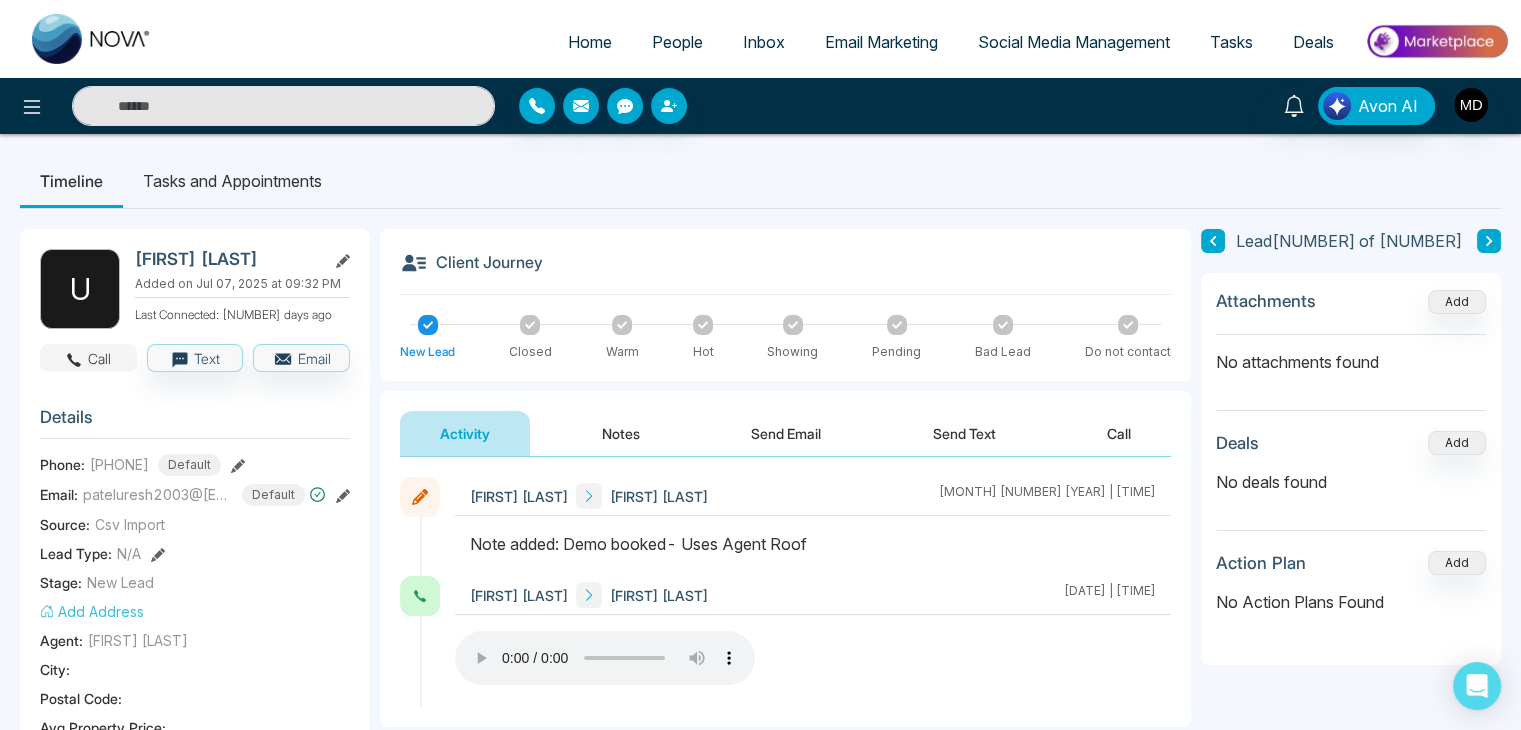 click on "Call" at bounding box center (88, 358) 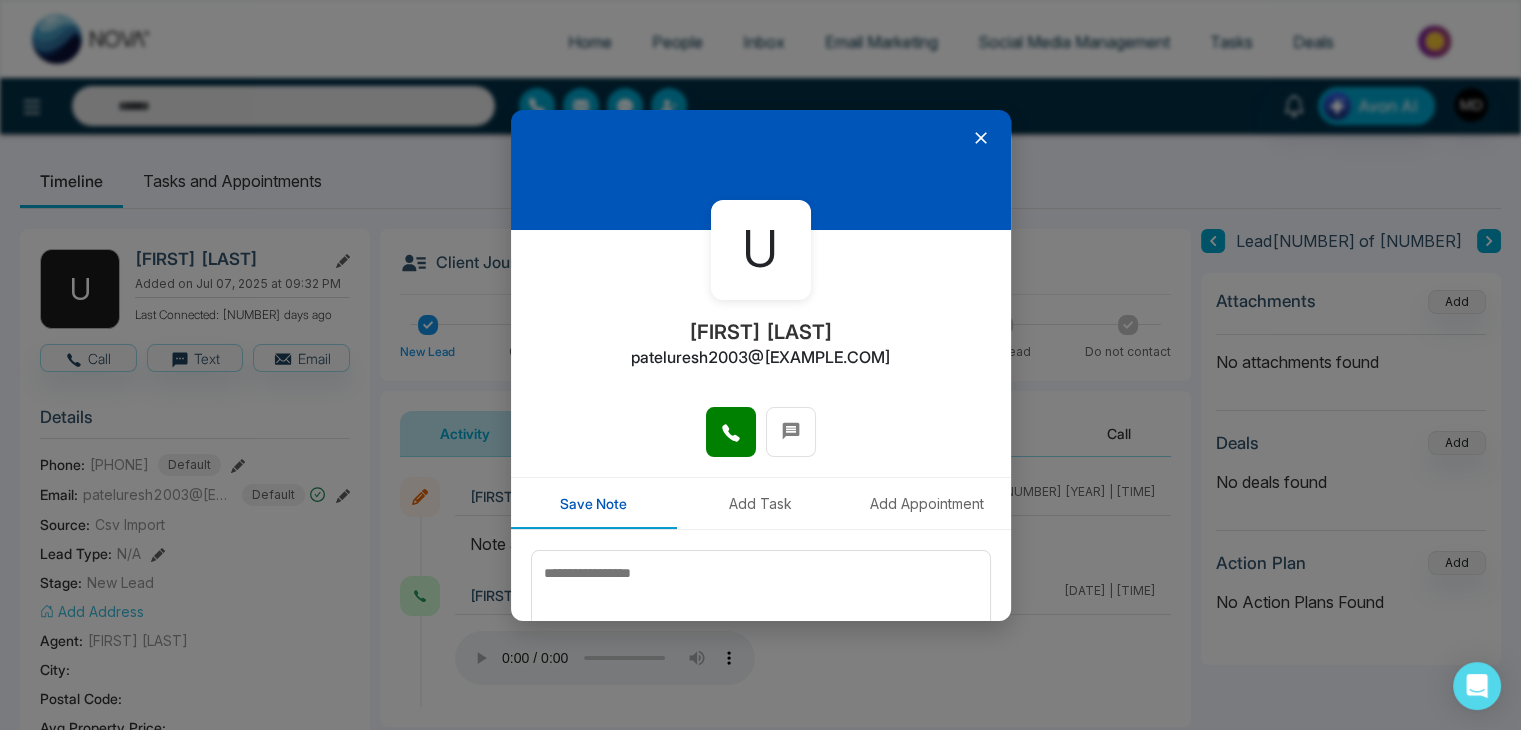 click 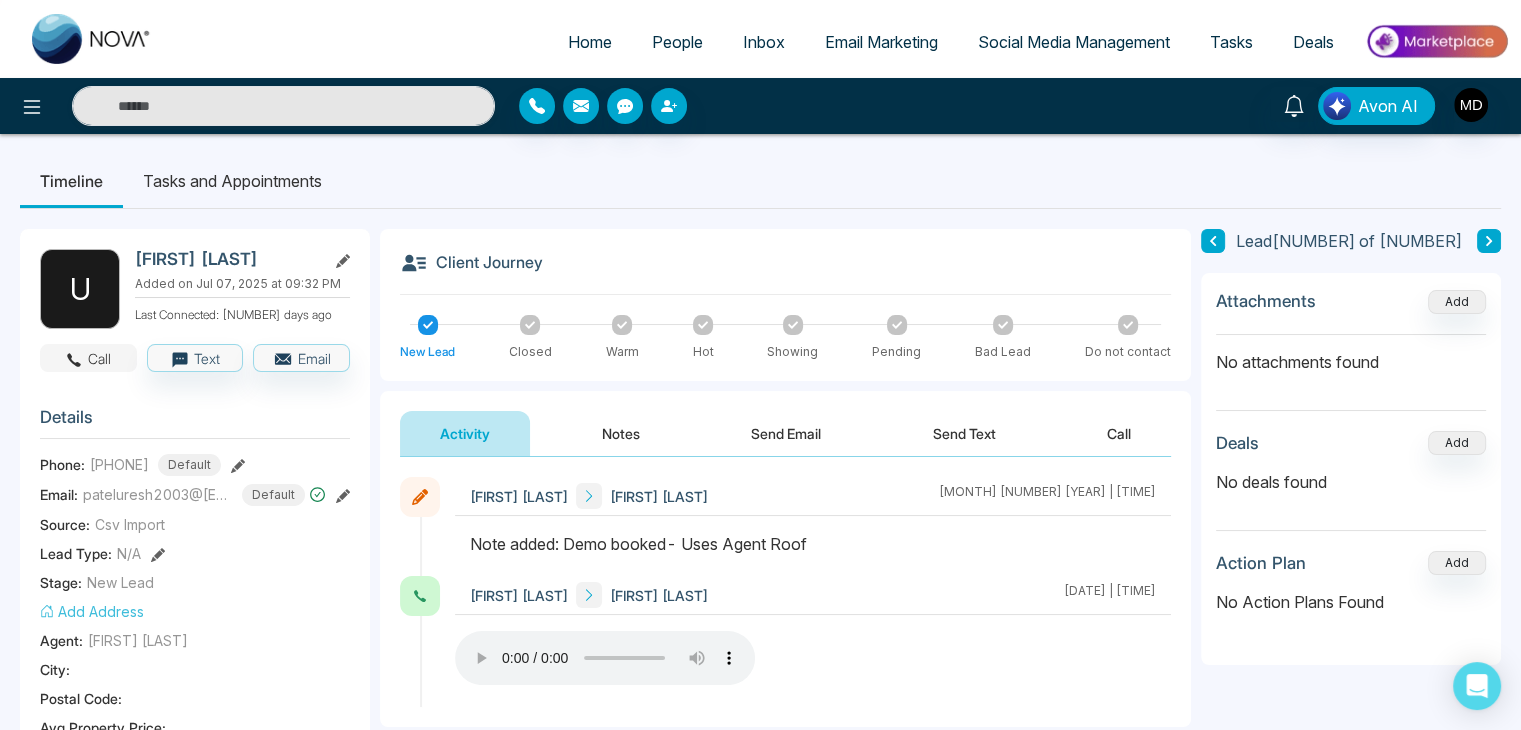 click on "Call" at bounding box center [88, 358] 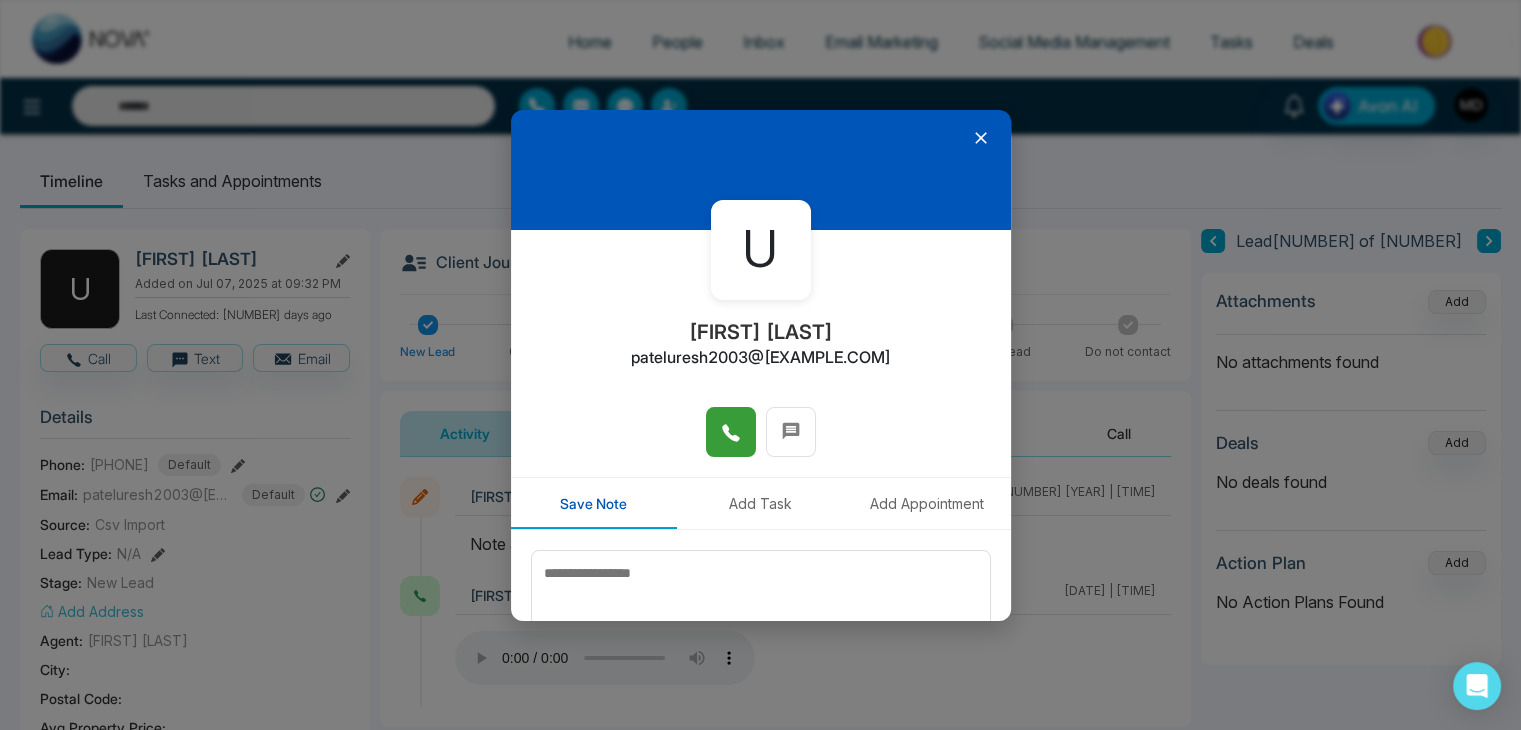 click 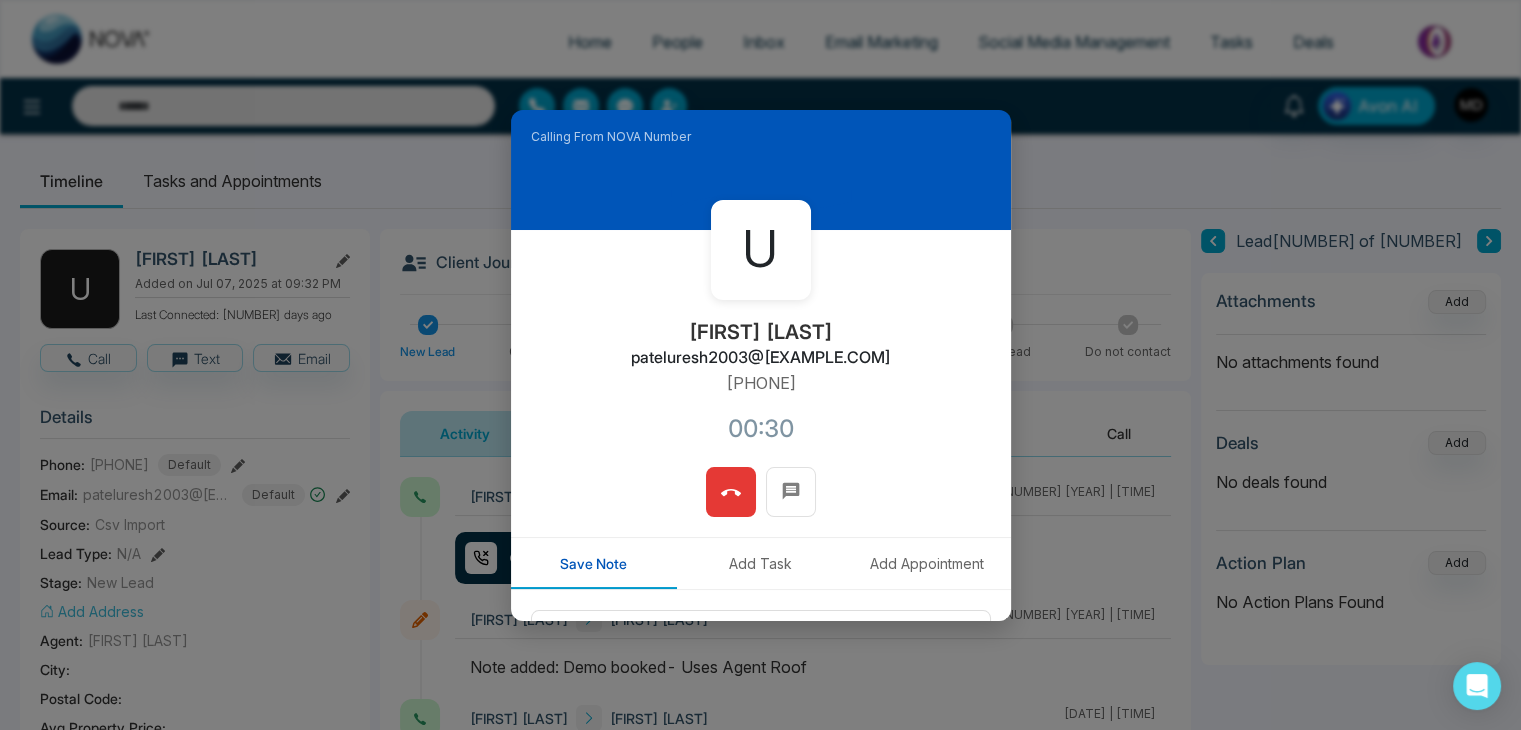click 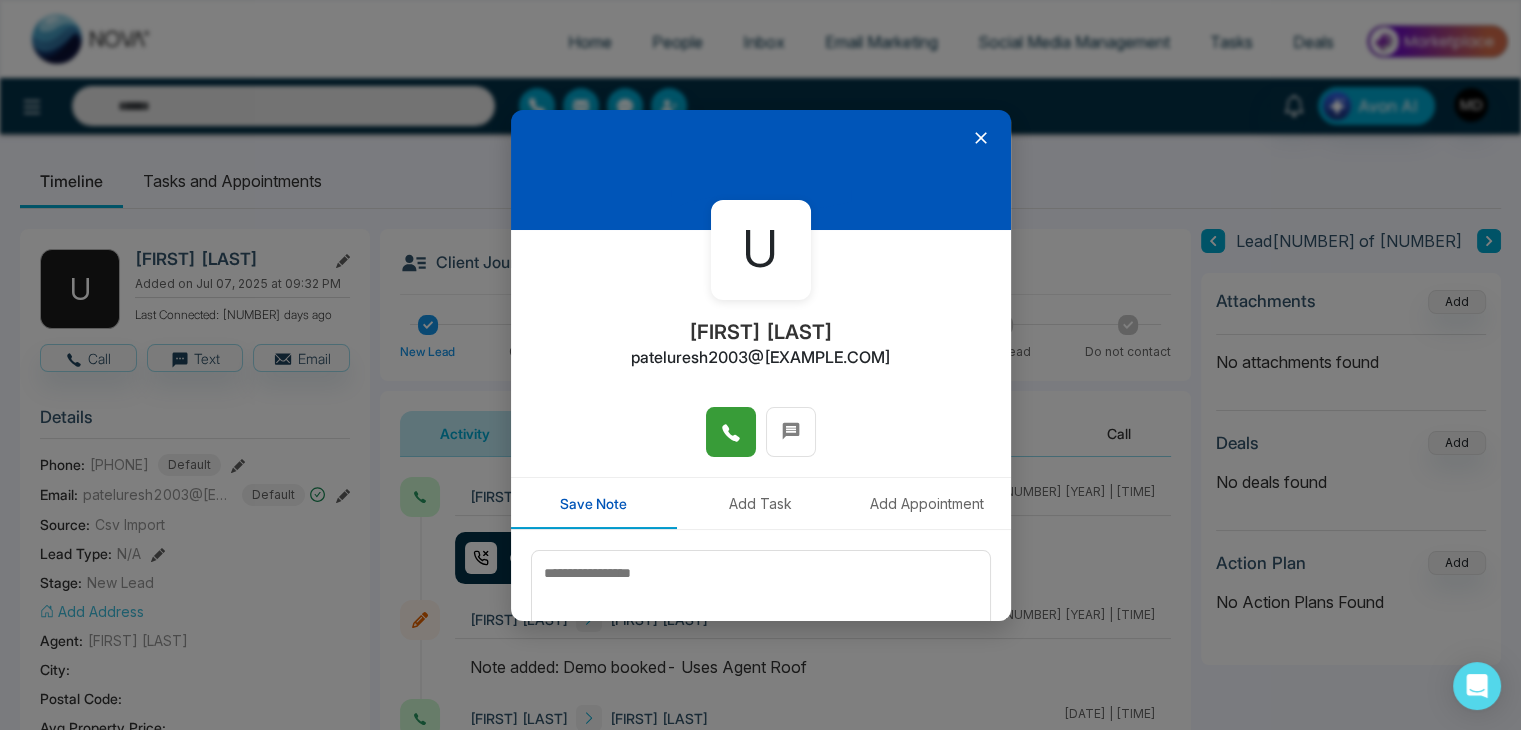 click 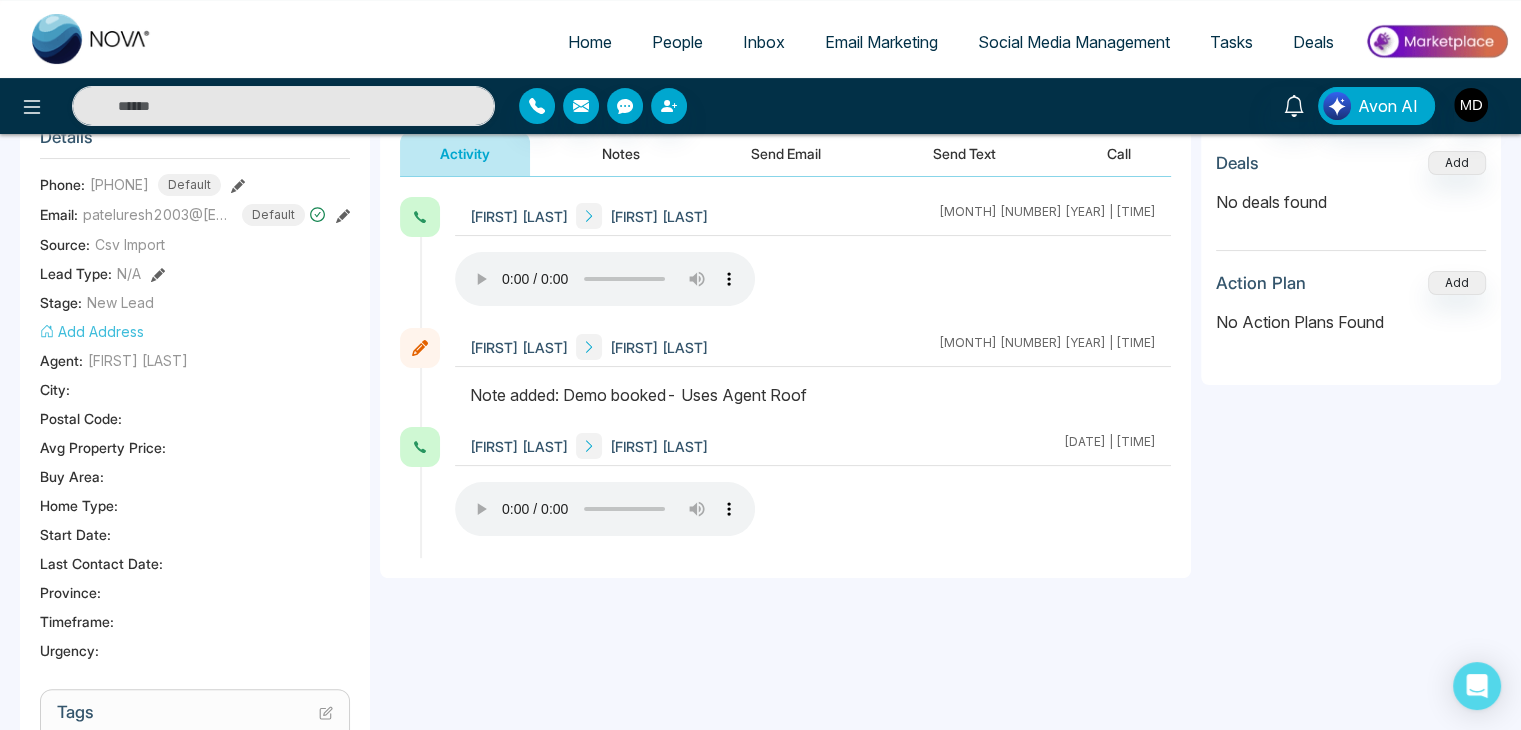 scroll, scrollTop: 400, scrollLeft: 0, axis: vertical 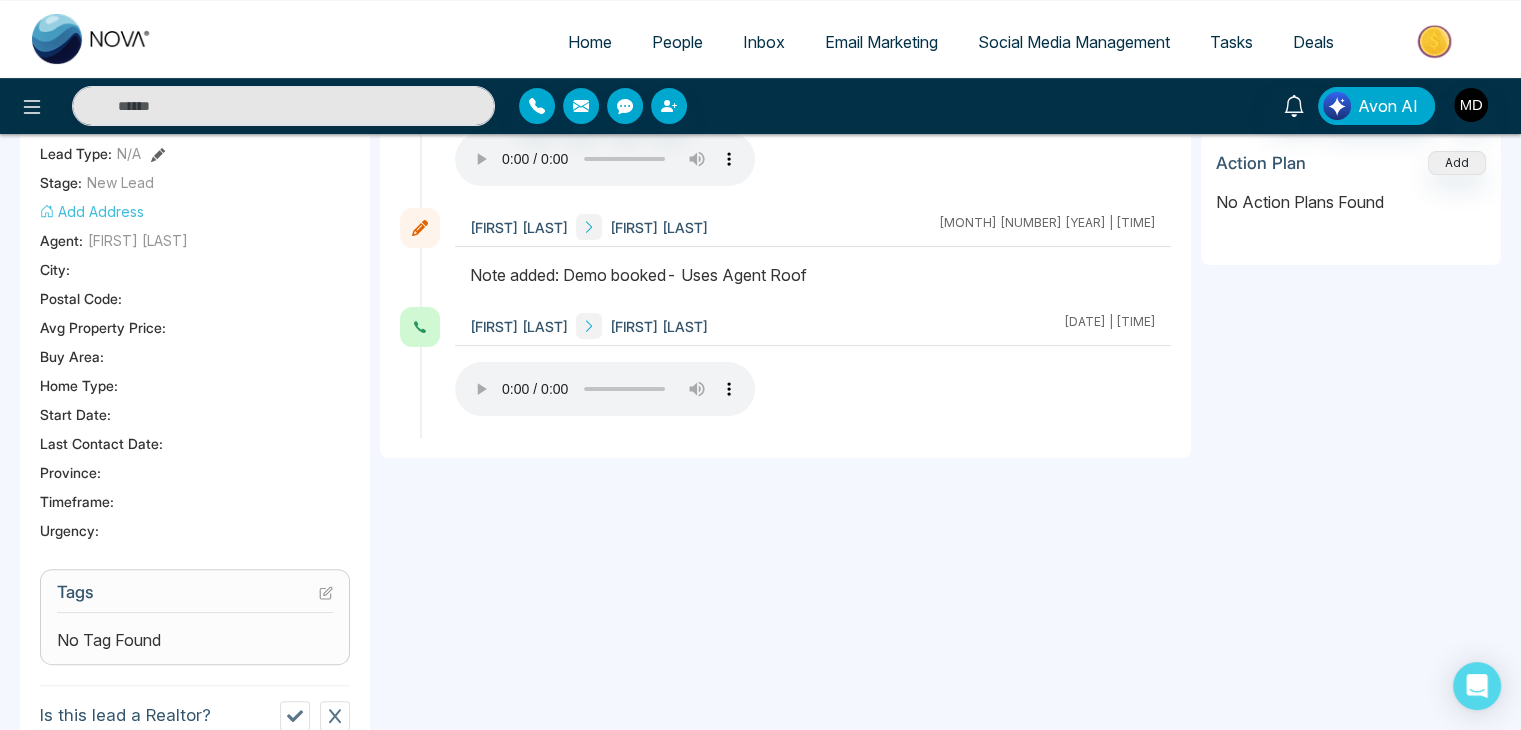 type 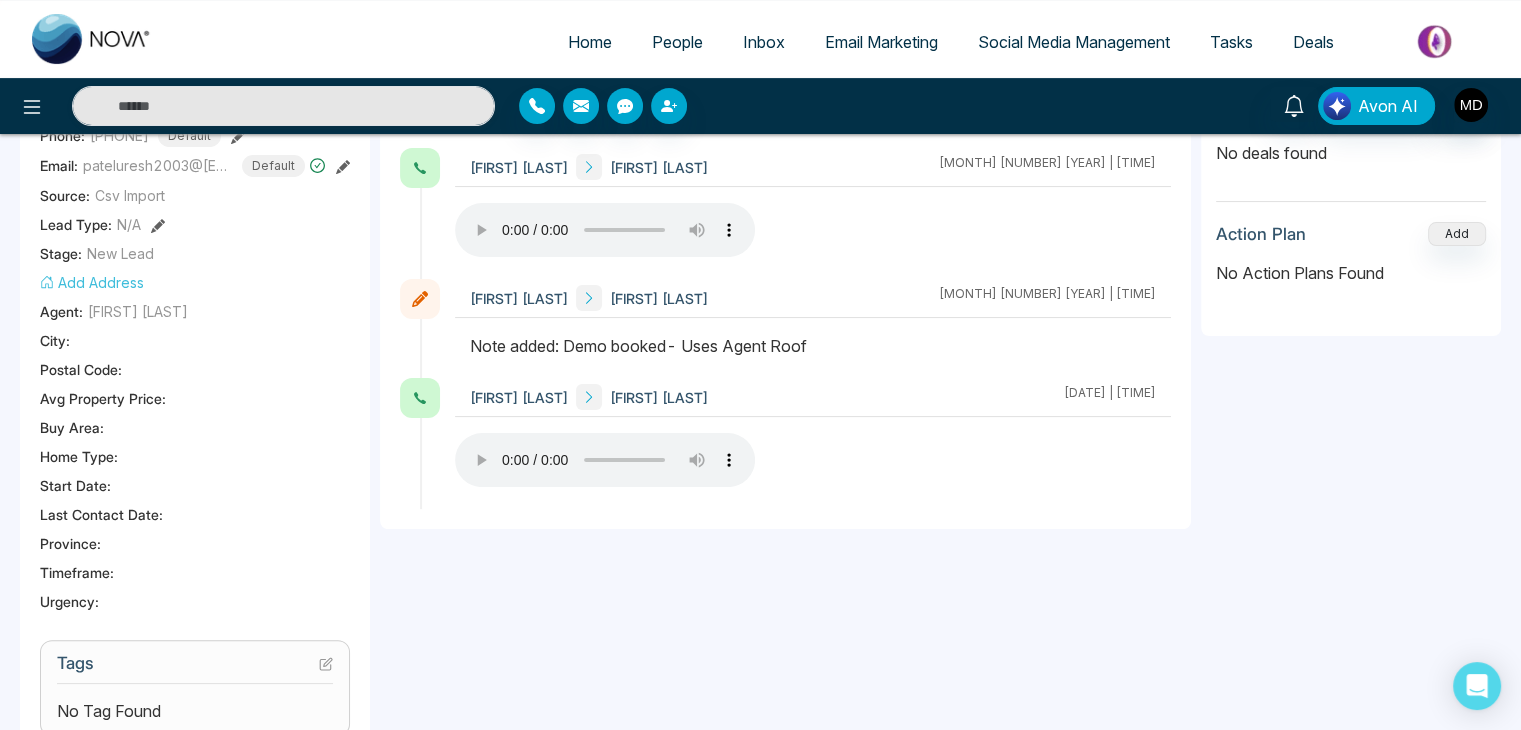 scroll, scrollTop: 300, scrollLeft: 0, axis: vertical 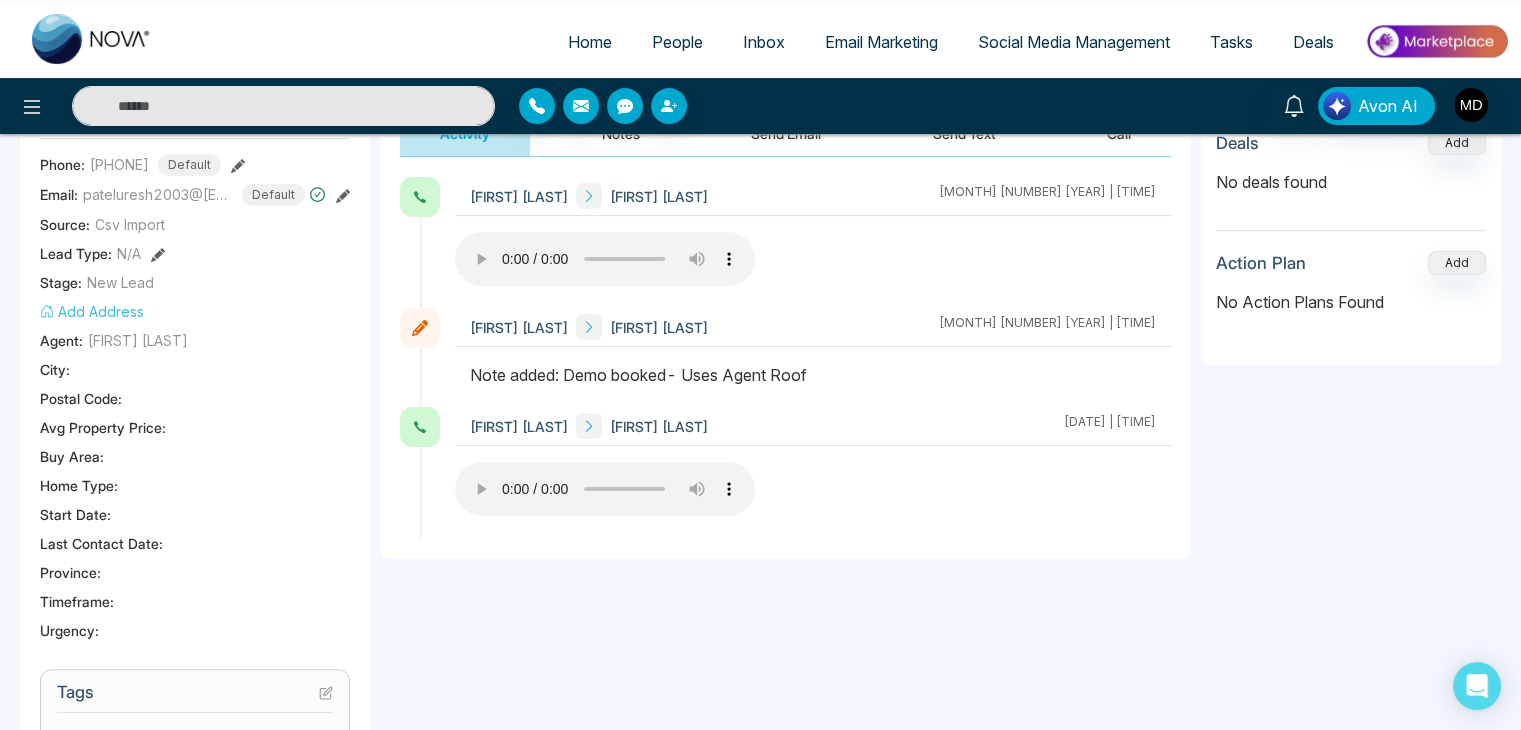 click at bounding box center (92, 39) 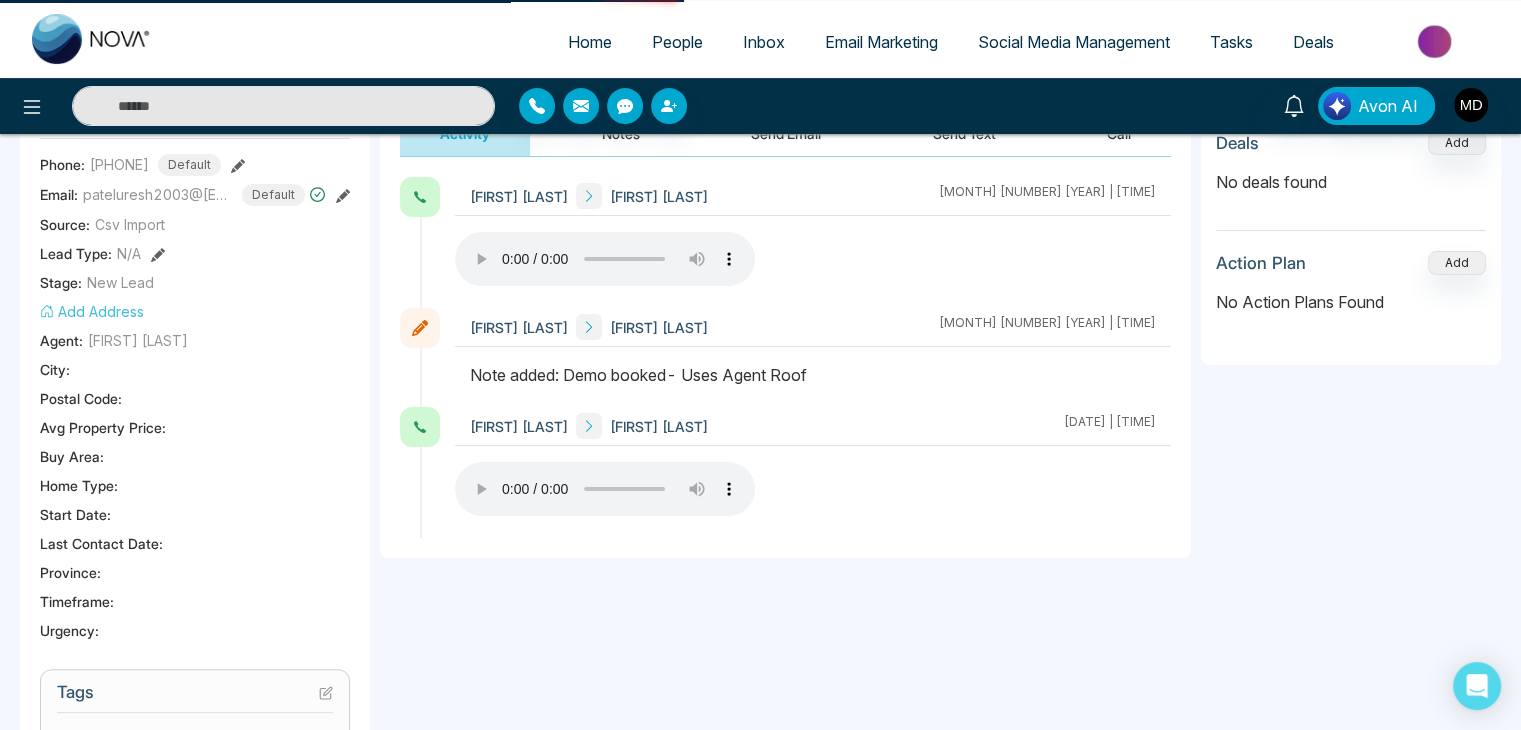 select on "*" 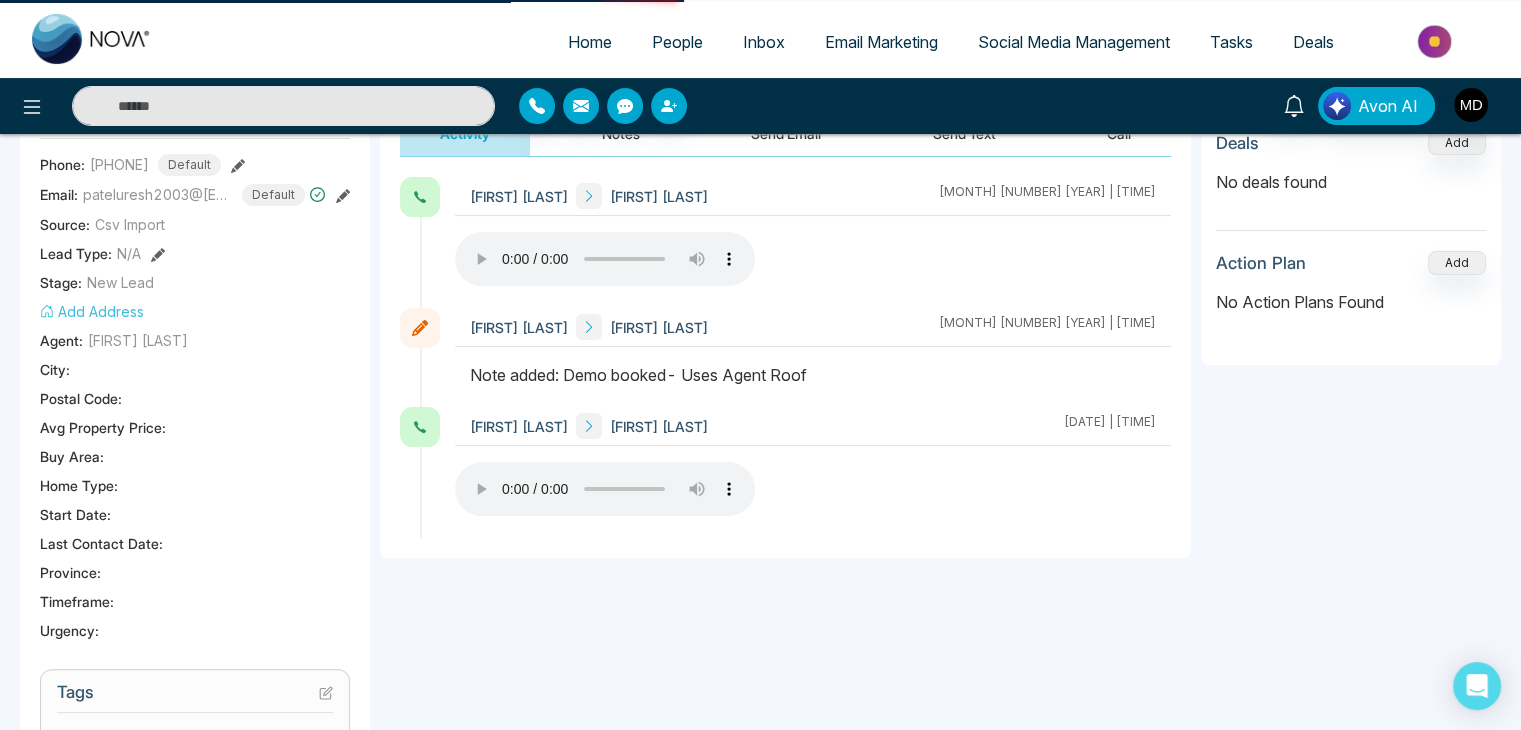 select on "*" 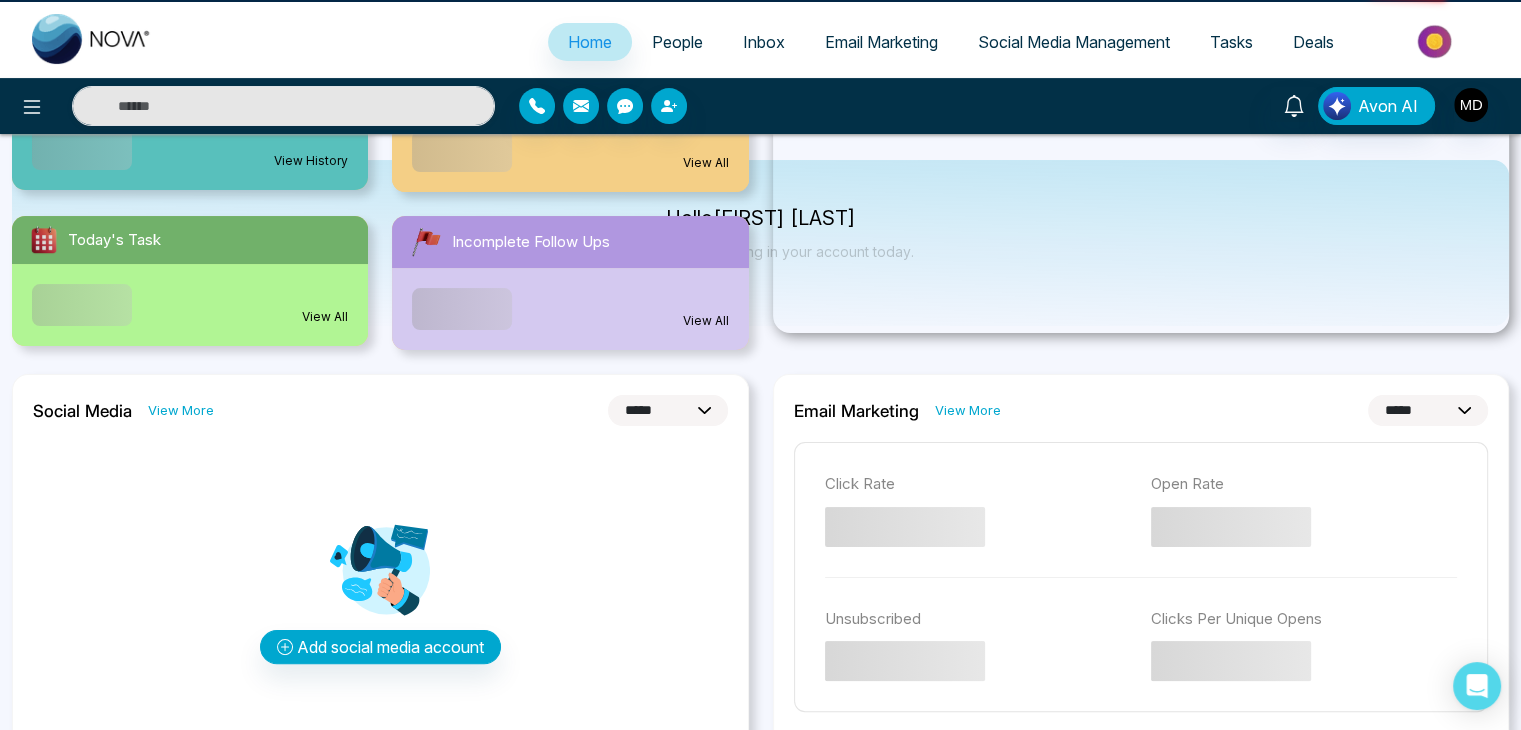 scroll, scrollTop: 0, scrollLeft: 0, axis: both 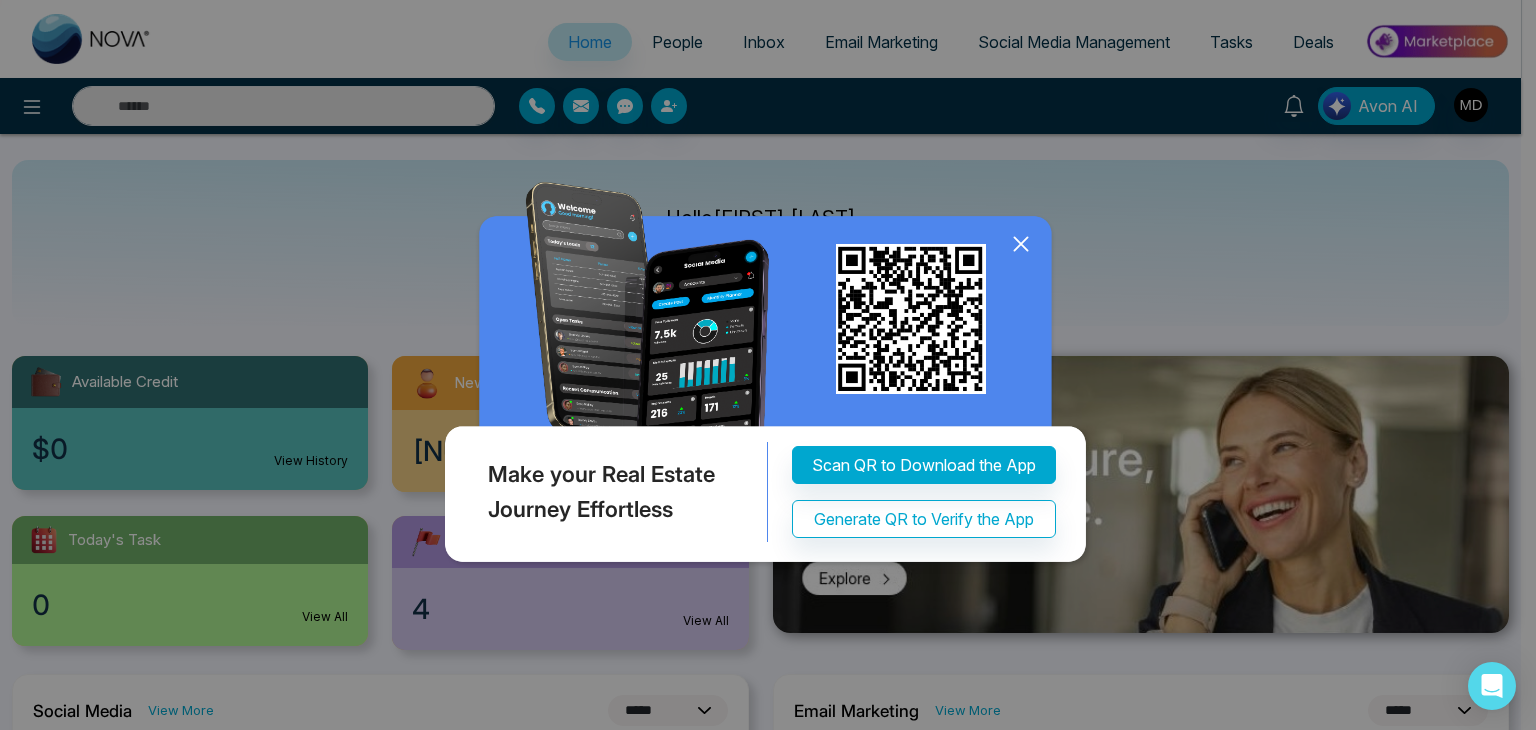 click 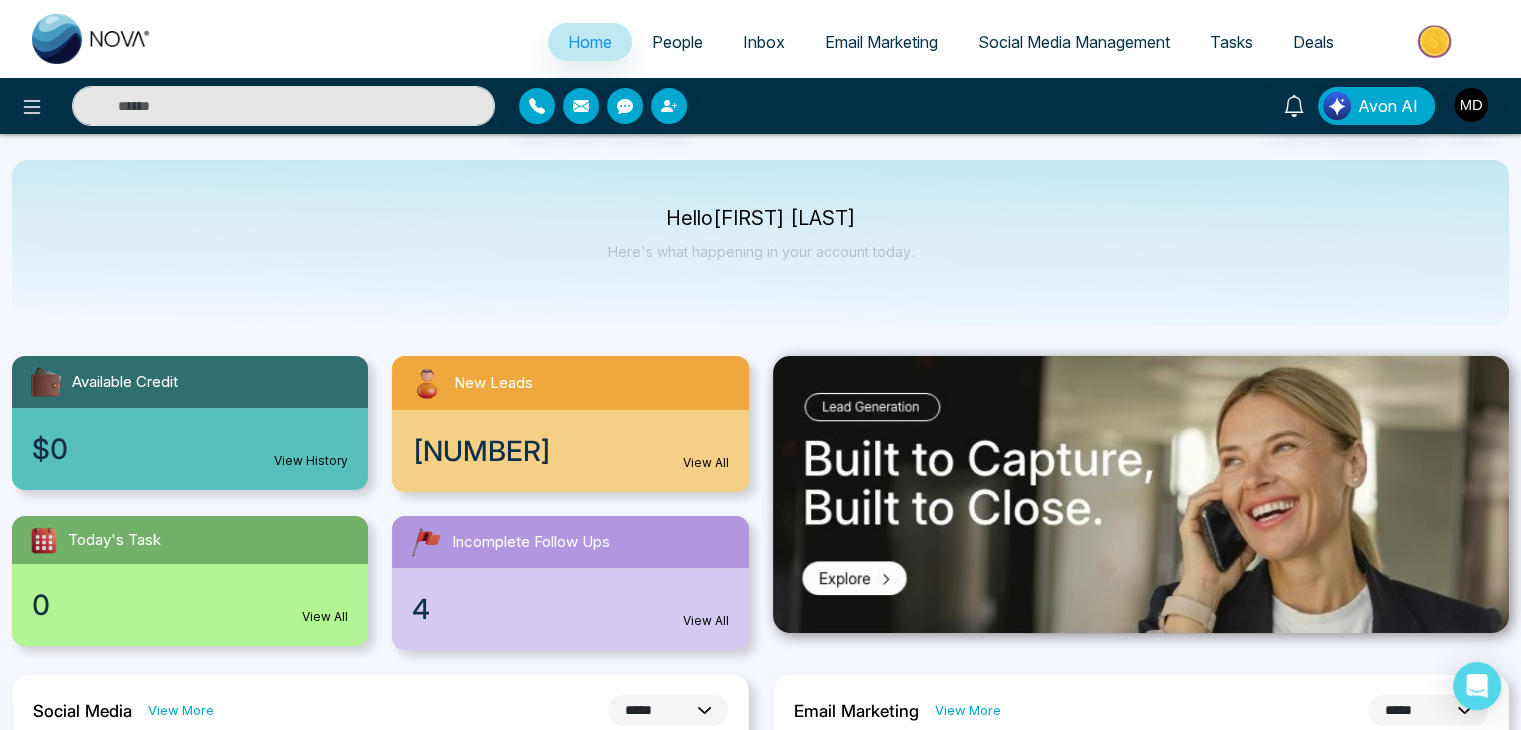 click at bounding box center (1436, 41) 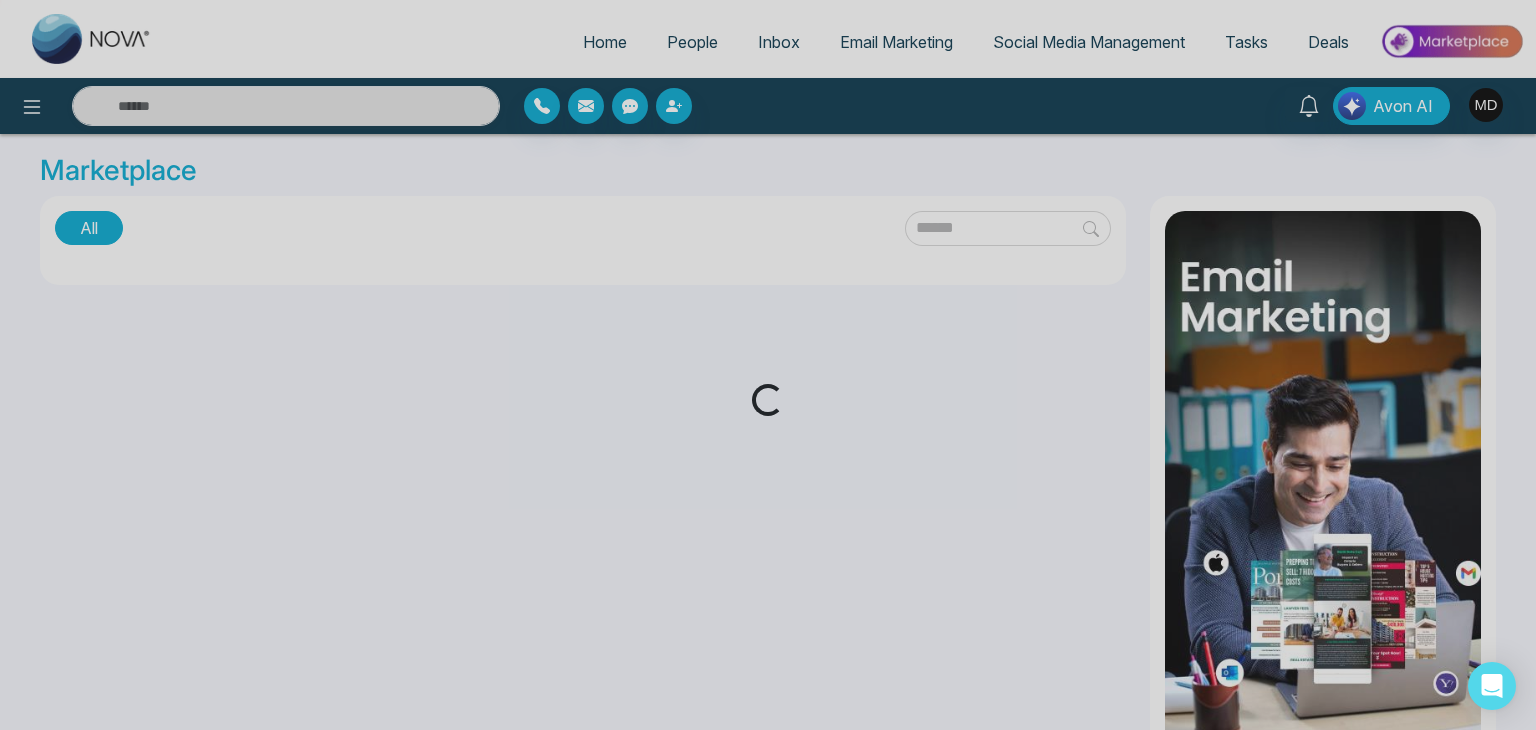 click on "Loading..." at bounding box center [768, 365] 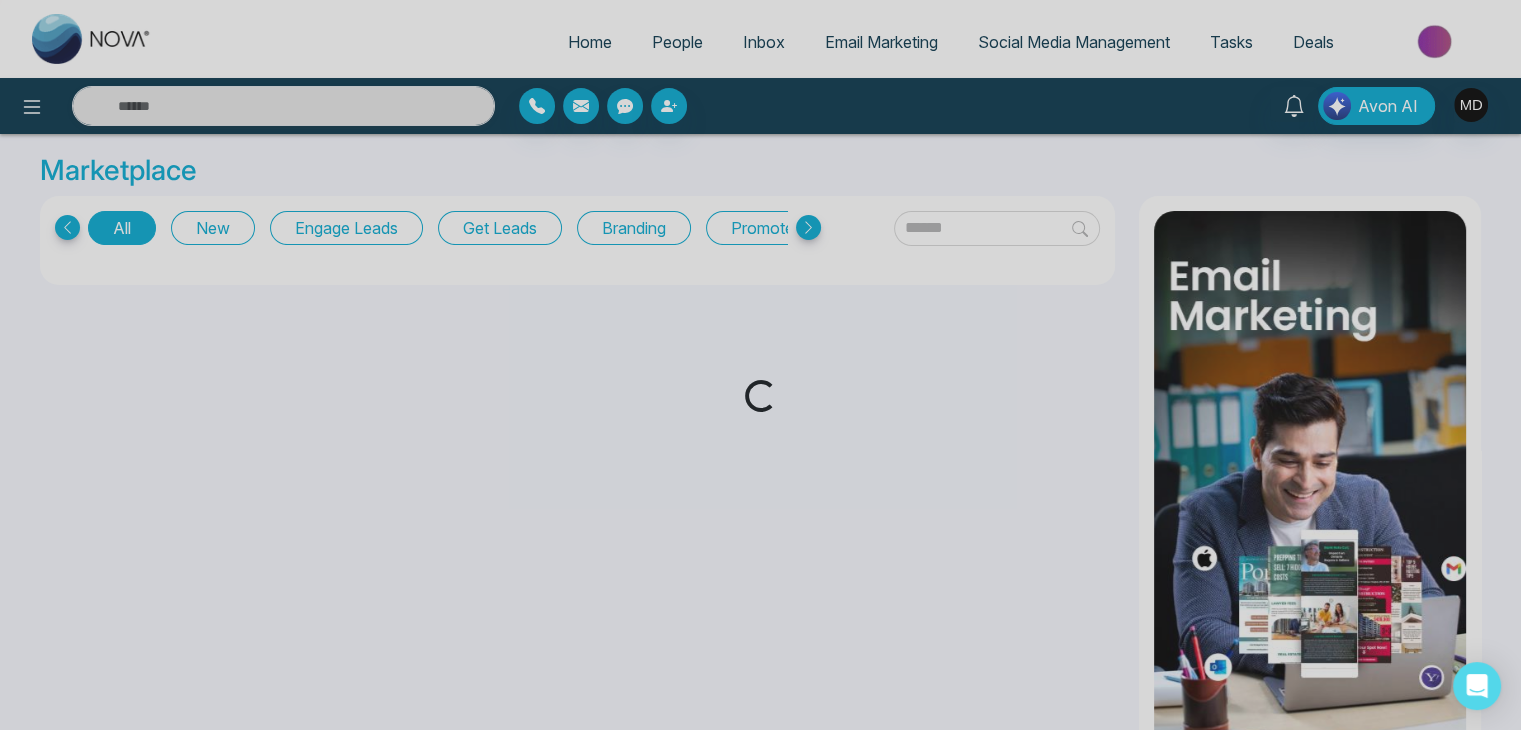 click on "Loading..." at bounding box center [760, 365] 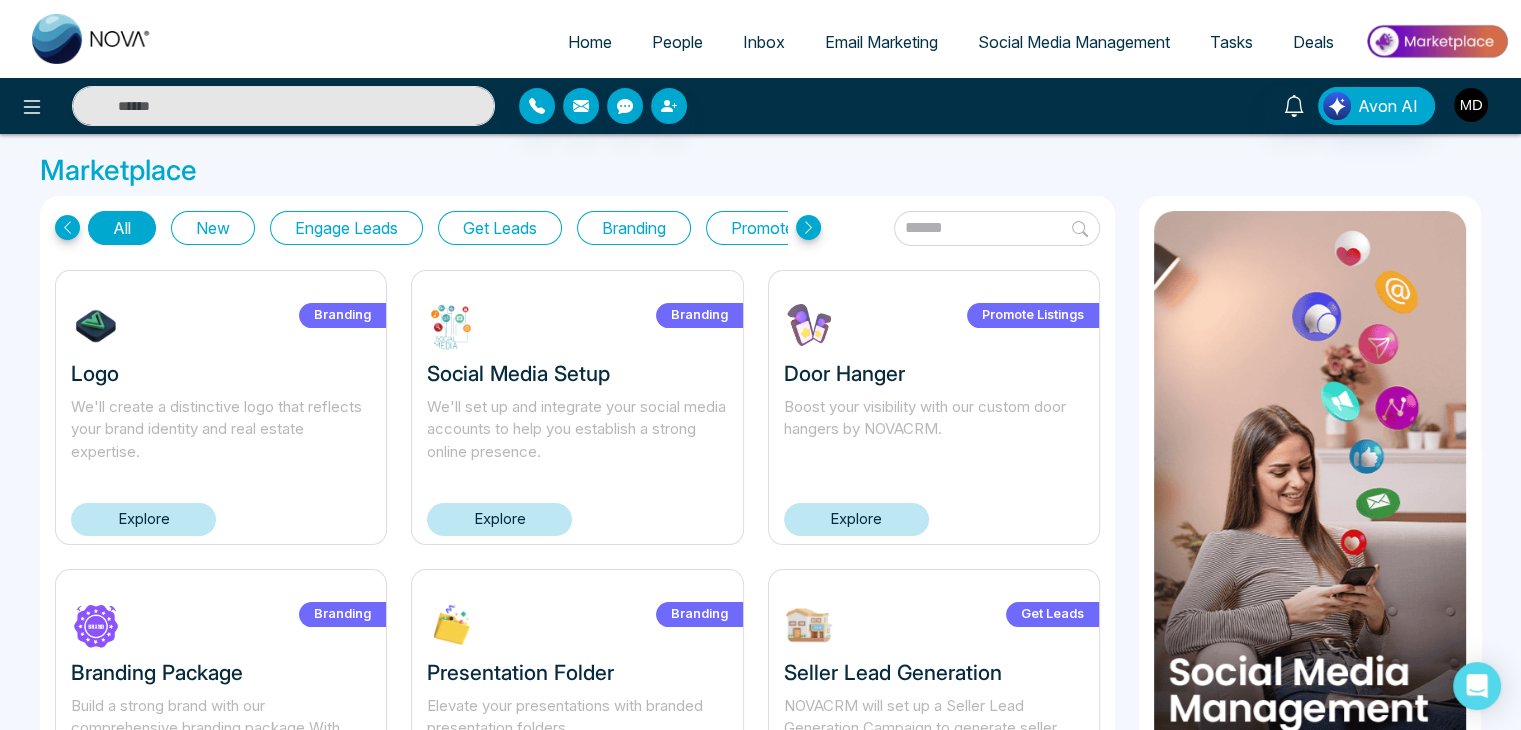 click at bounding box center (1471, 105) 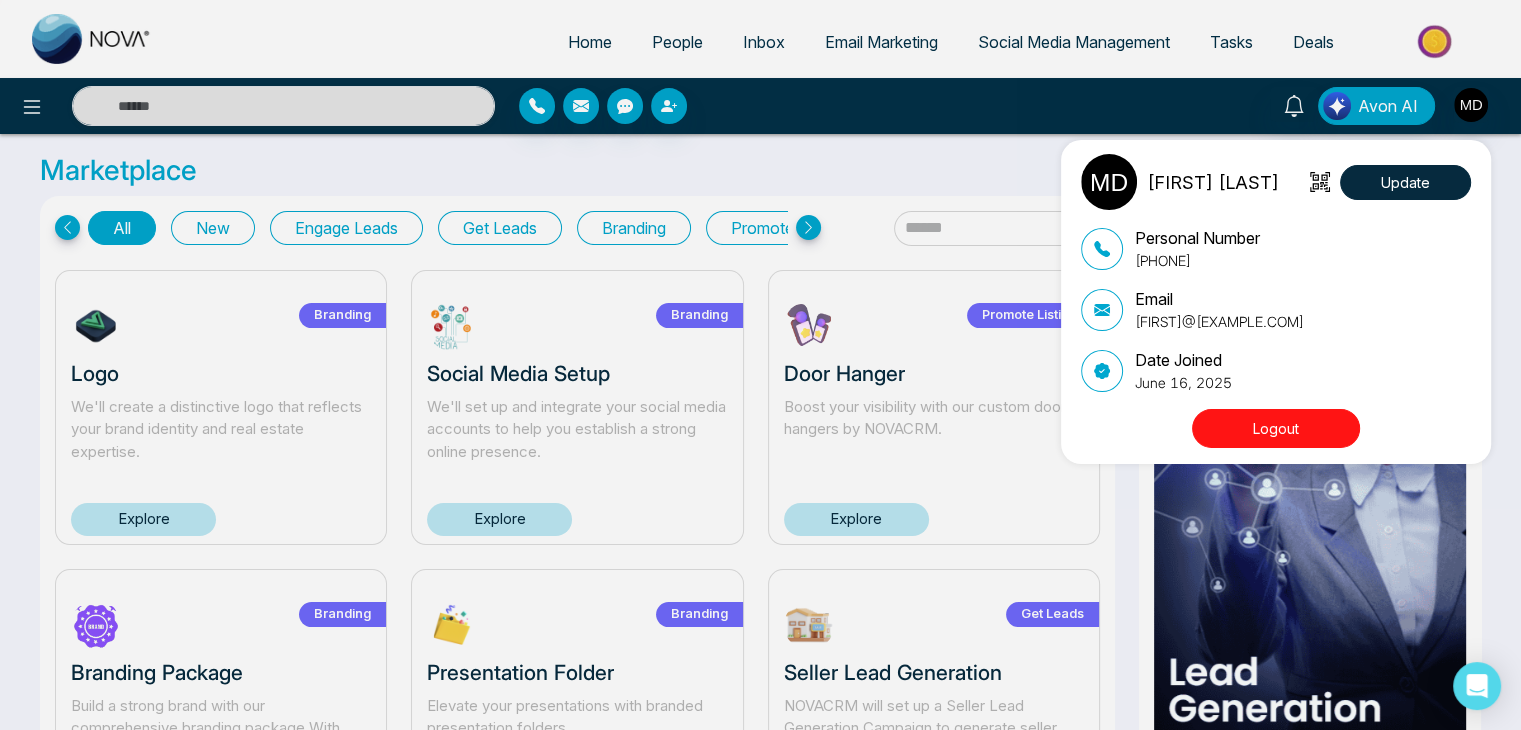 click on "Logout" at bounding box center [1276, 428] 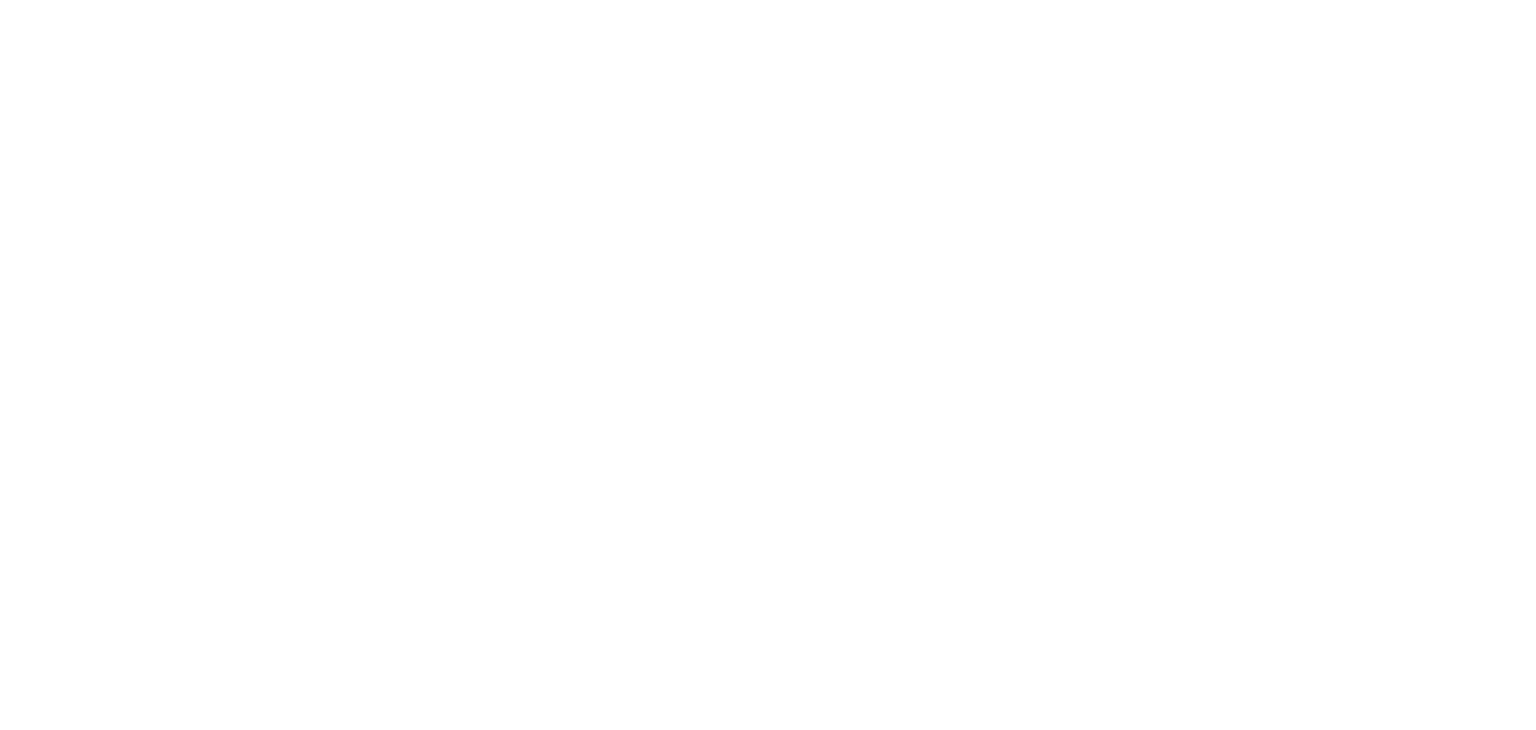 scroll, scrollTop: 0, scrollLeft: 0, axis: both 